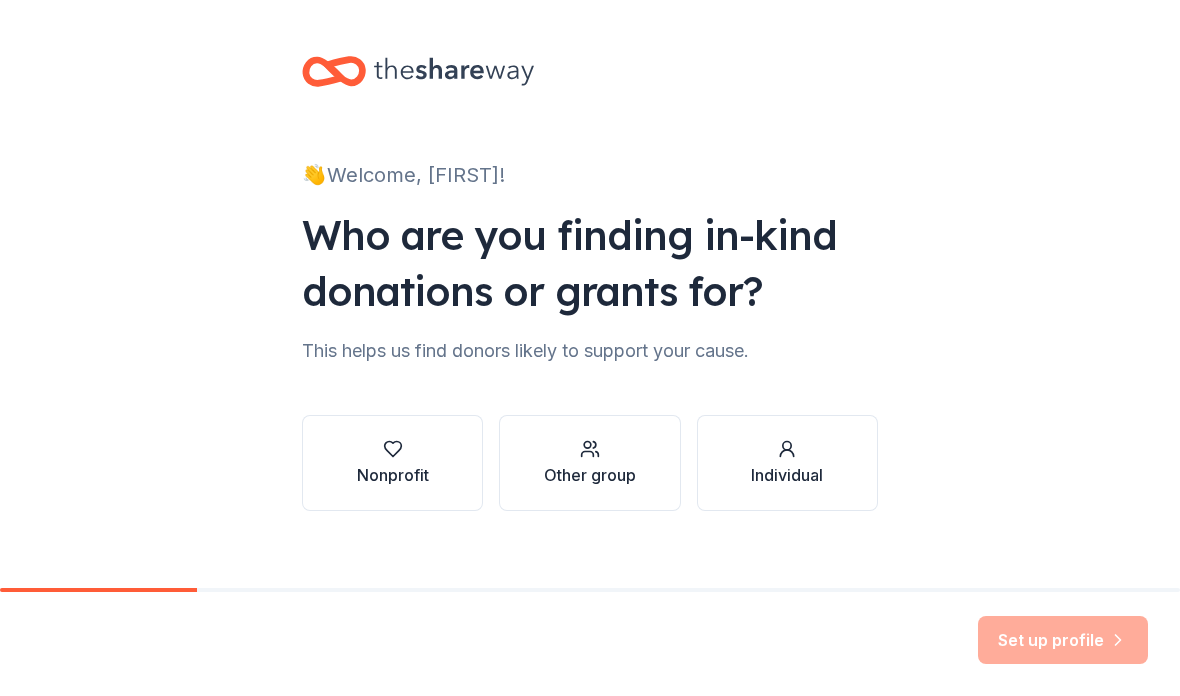 scroll, scrollTop: 0, scrollLeft: 0, axis: both 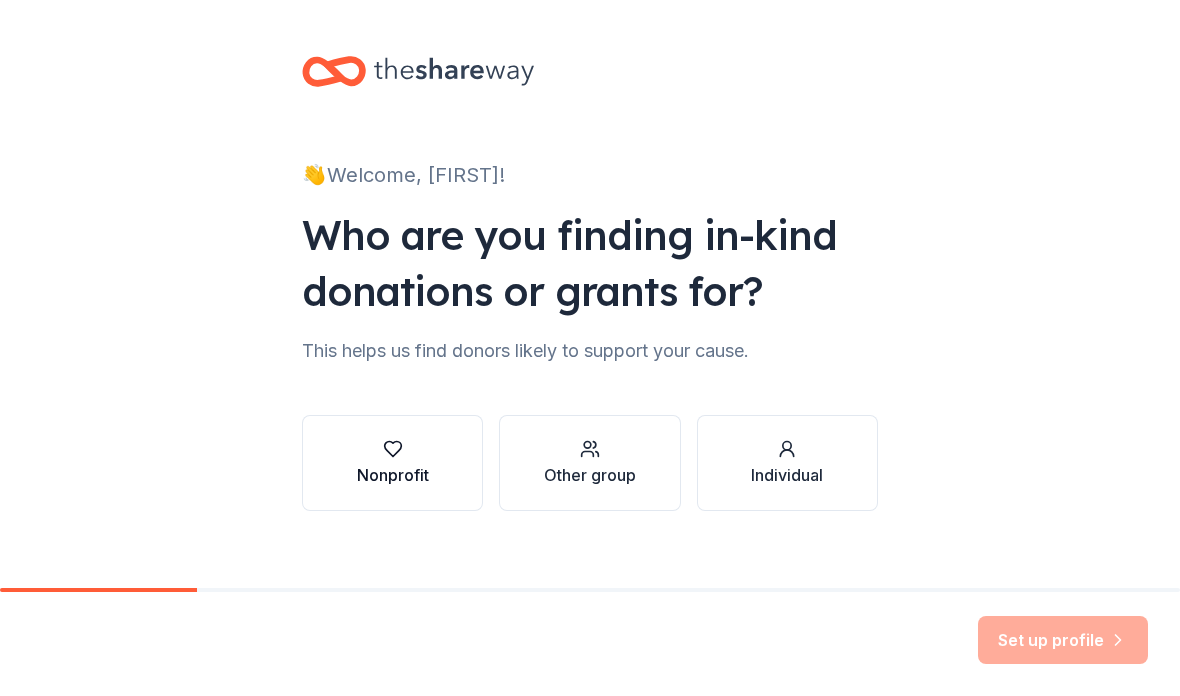click on "Nonprofit" at bounding box center [393, 475] 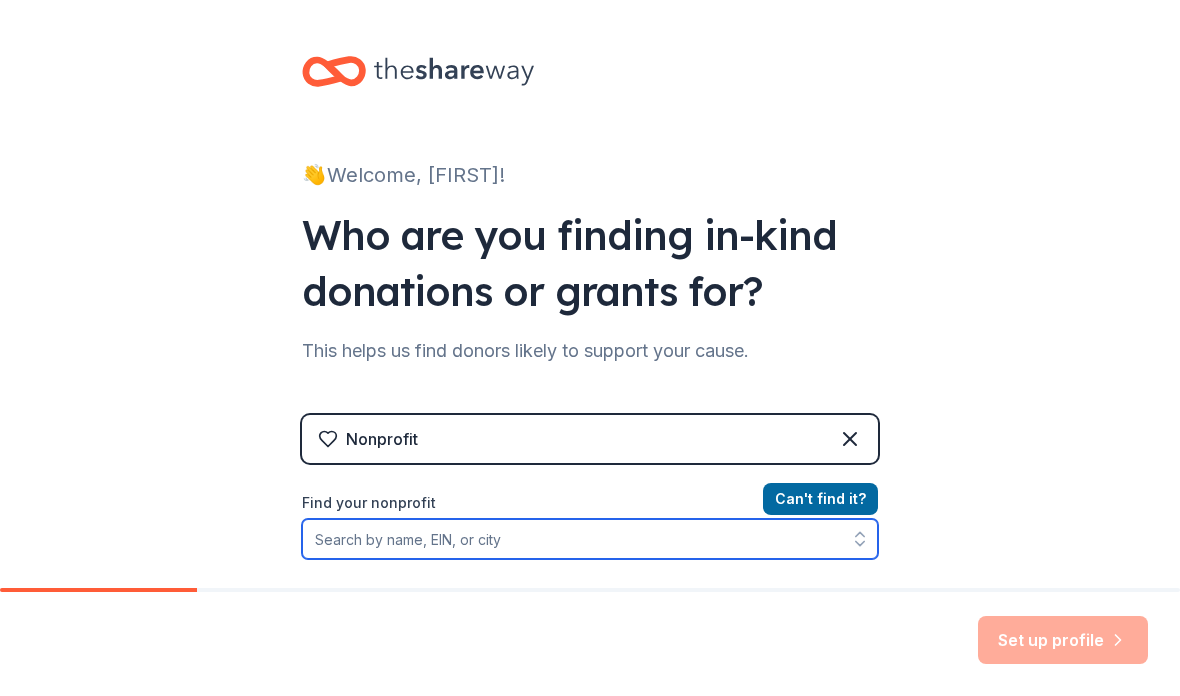 click on "Find your nonprofit" at bounding box center (590, 539) 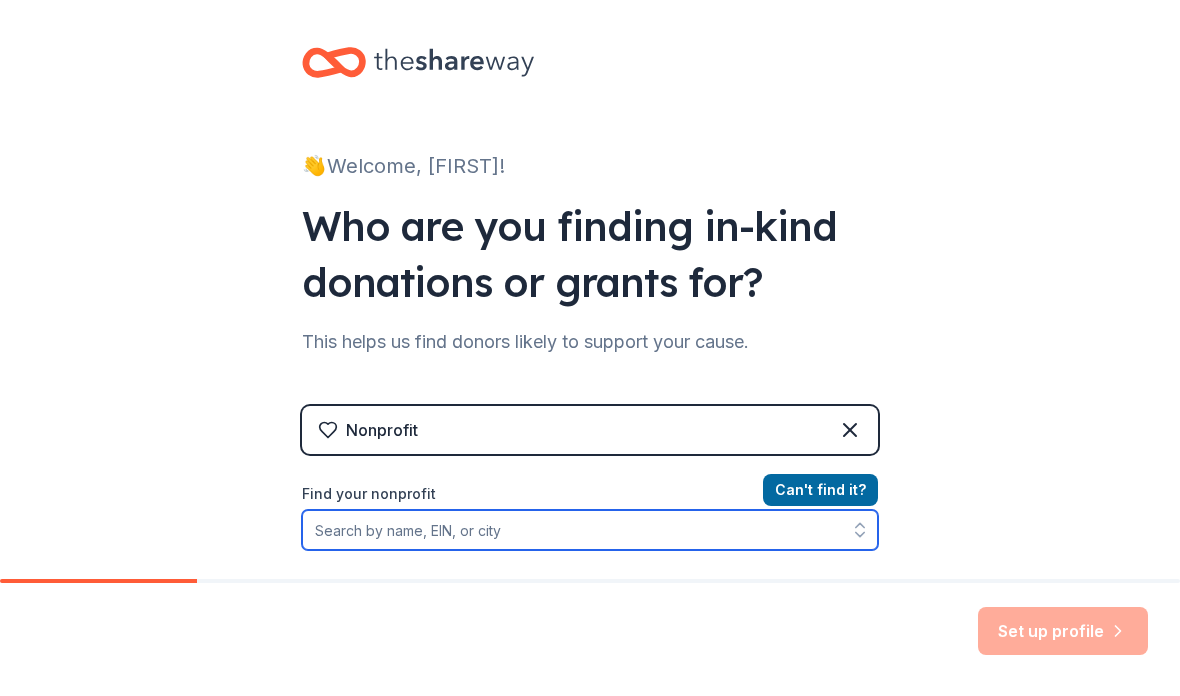 paste on "[ACCOUNT_NUMBER]" 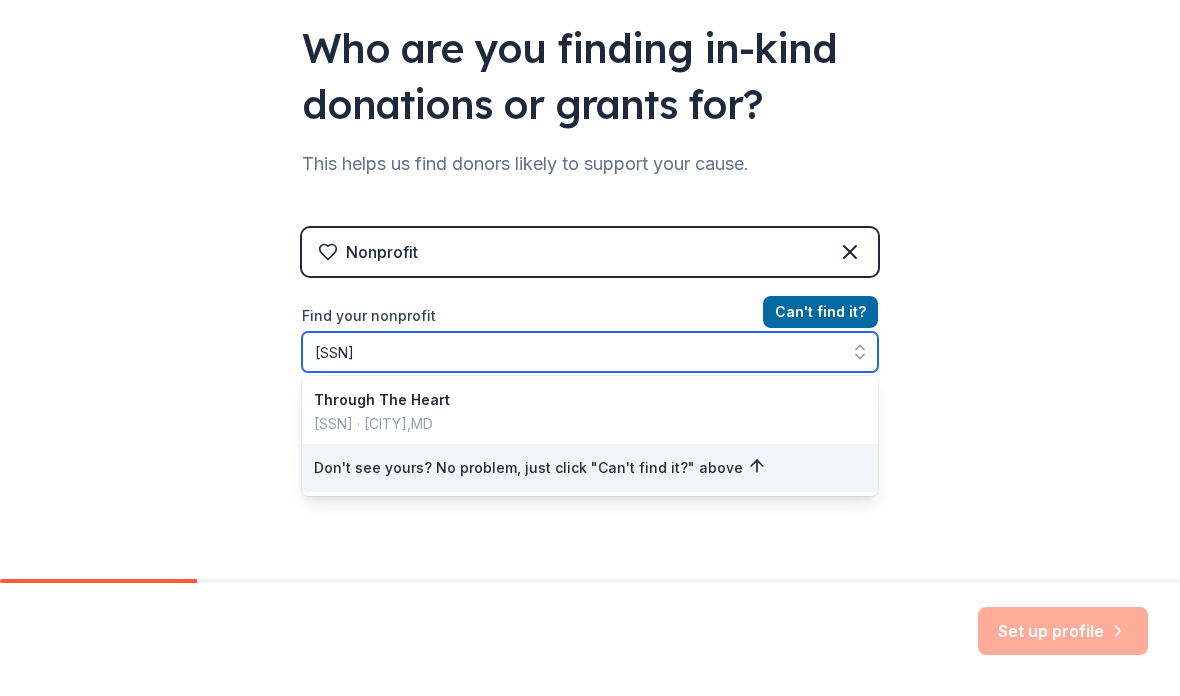 scroll, scrollTop: 183, scrollLeft: 0, axis: vertical 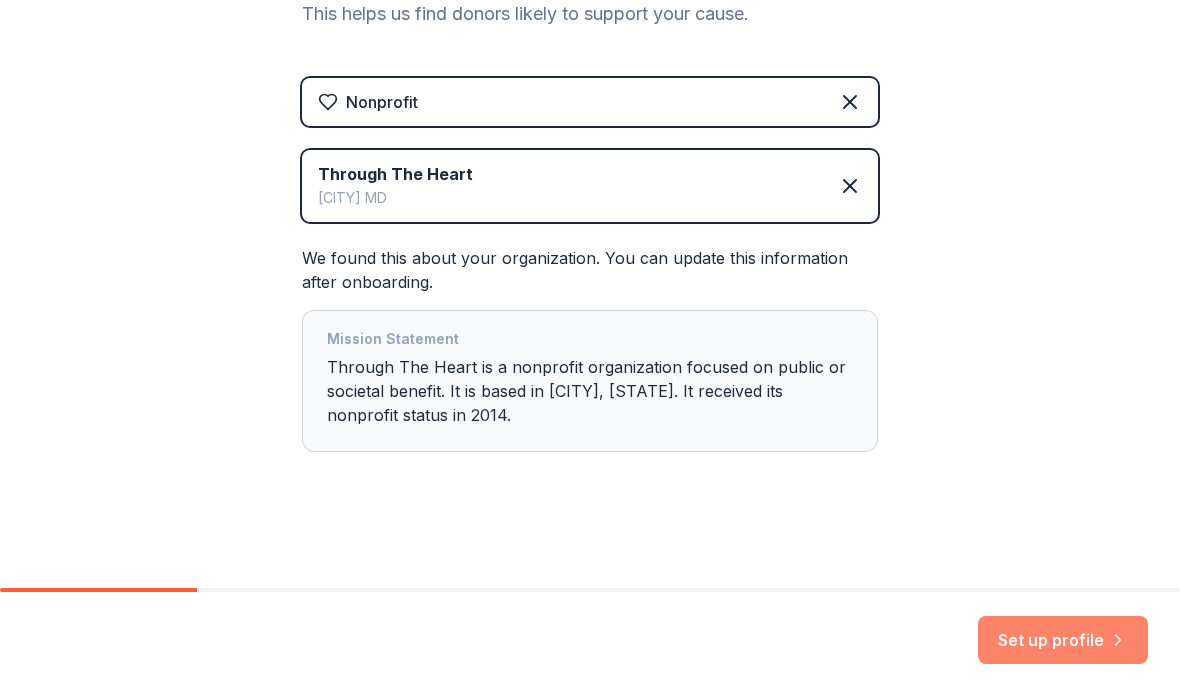 click on "Set up profile" at bounding box center (1063, 640) 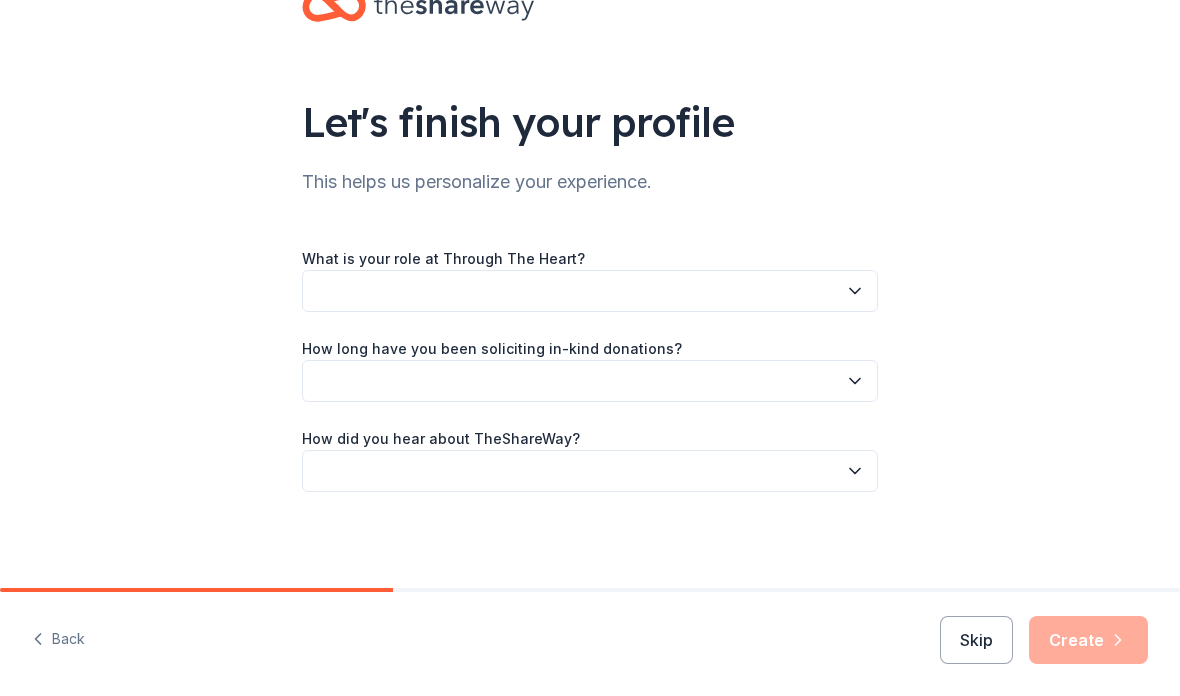 scroll, scrollTop: 65, scrollLeft: 0, axis: vertical 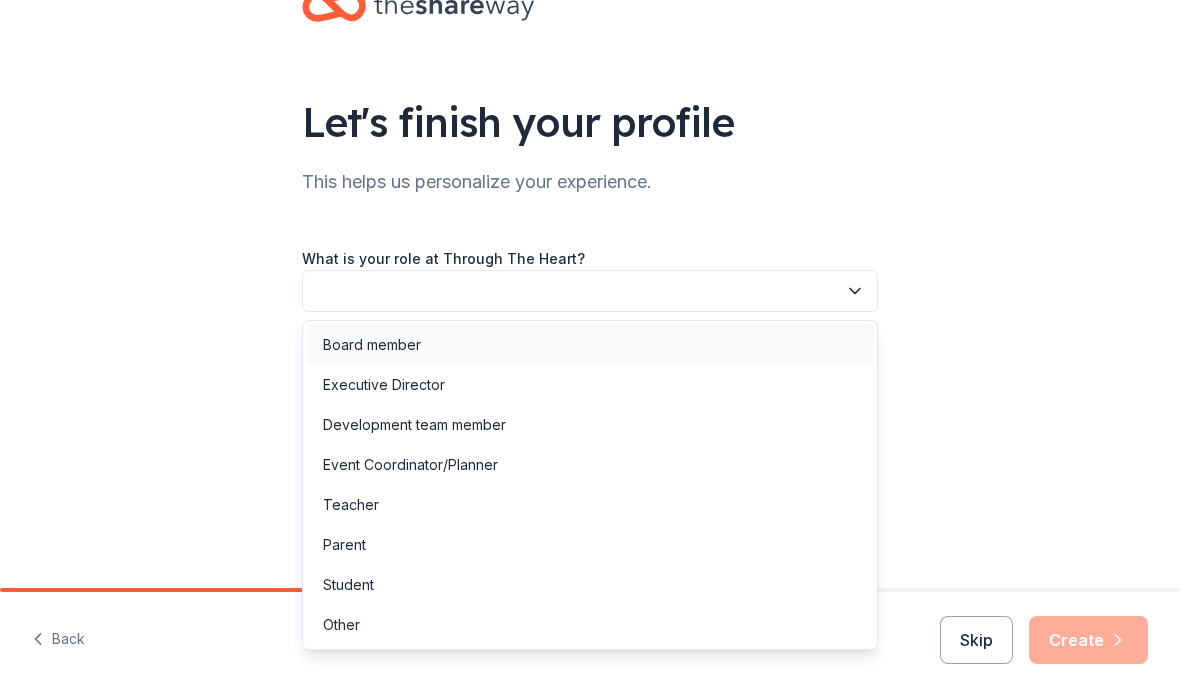 click on "Board member" at bounding box center (590, 345) 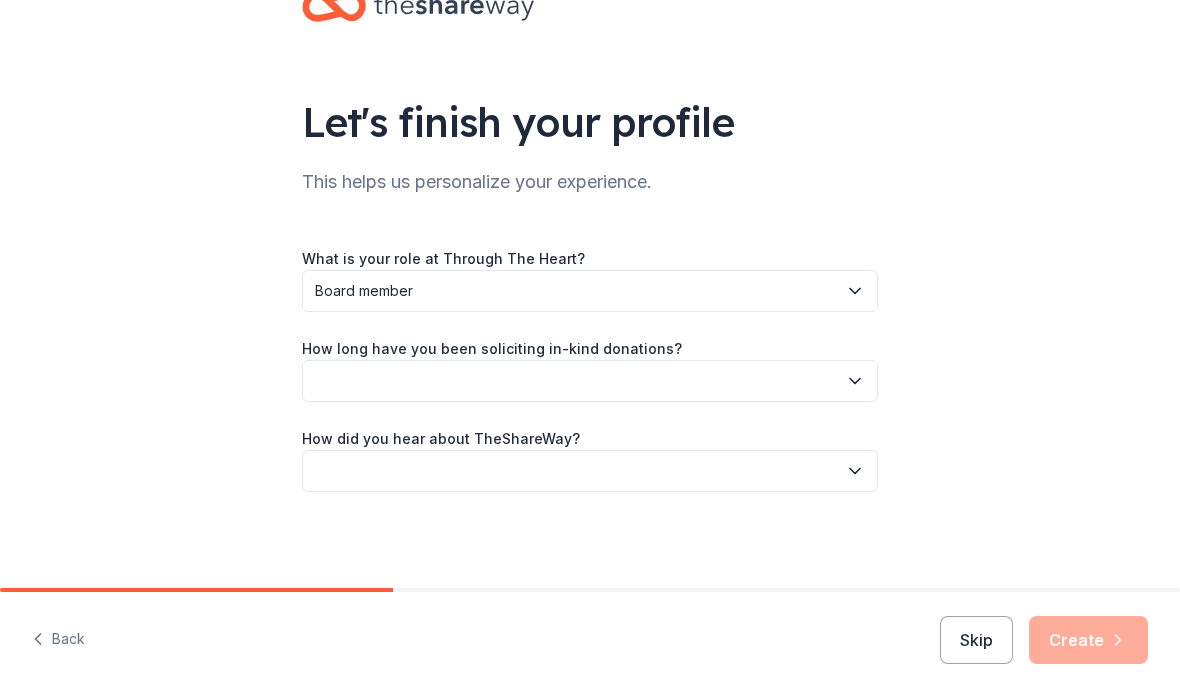 click at bounding box center [590, 381] 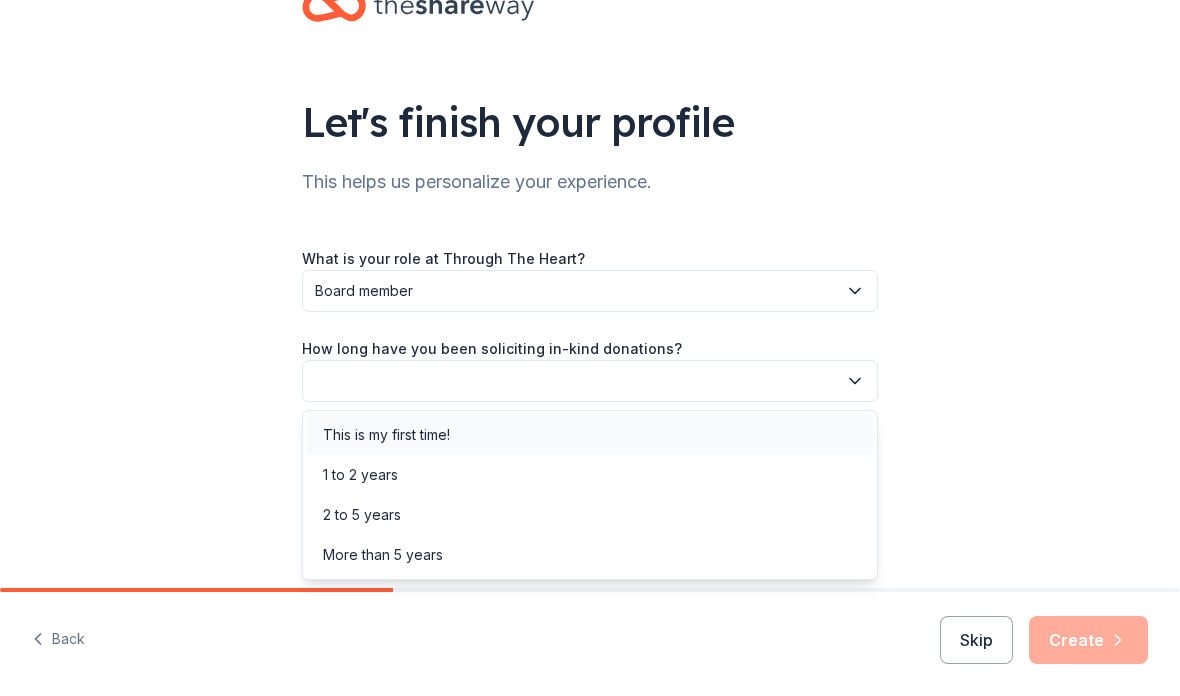 click on "This is my first time!" at bounding box center (590, 435) 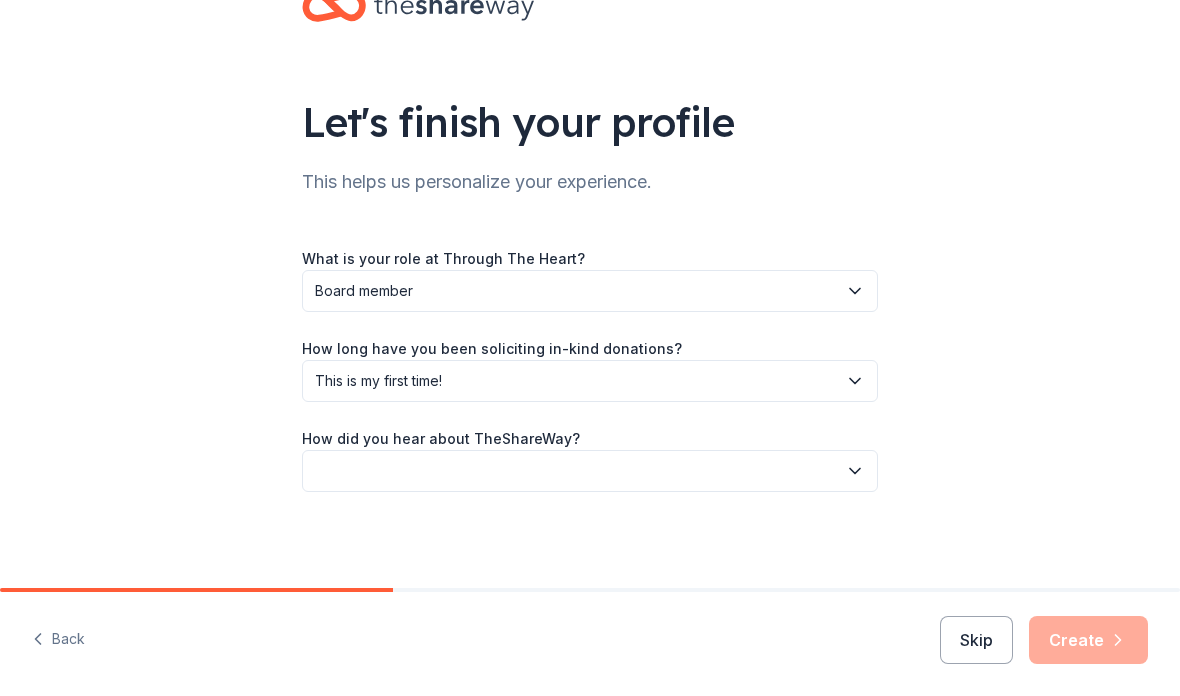 click on "This is my first time!" at bounding box center [576, 381] 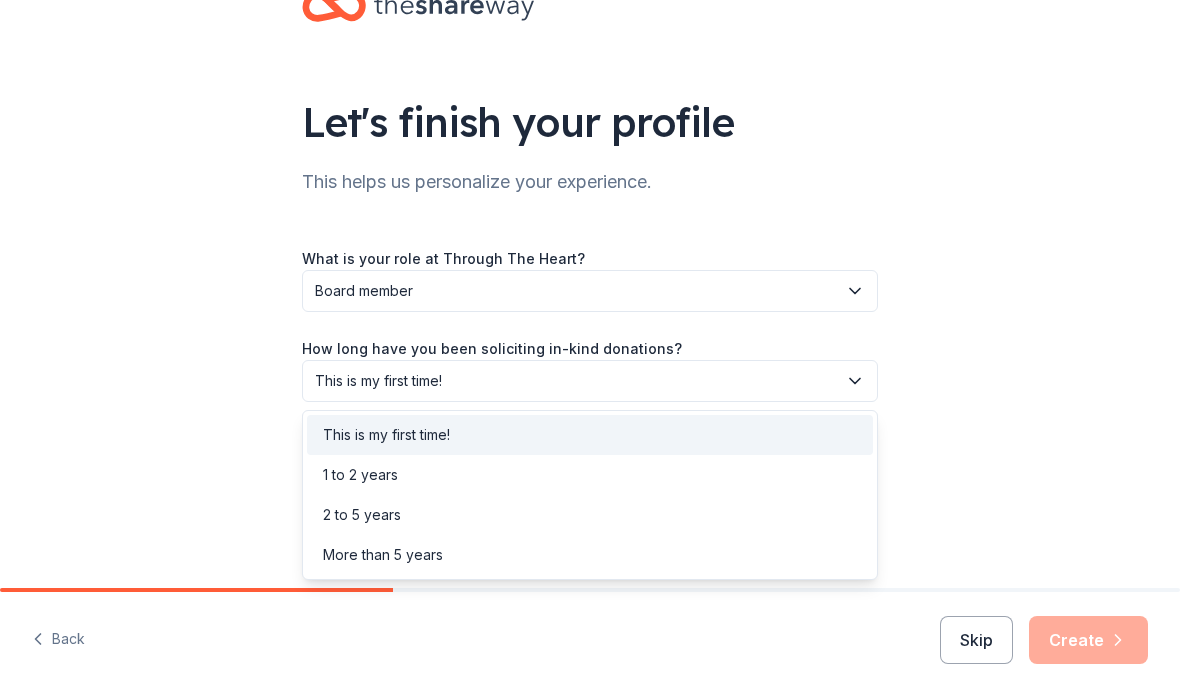 click on "This is my first time!" at bounding box center (590, 381) 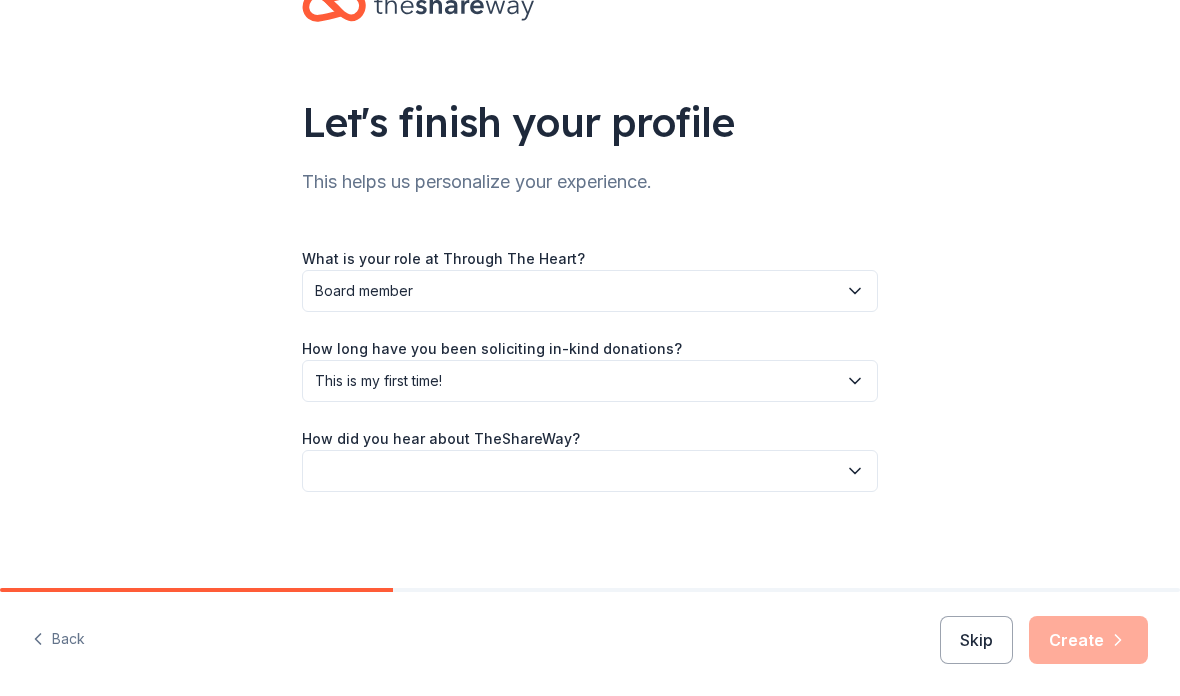 click at bounding box center (590, 471) 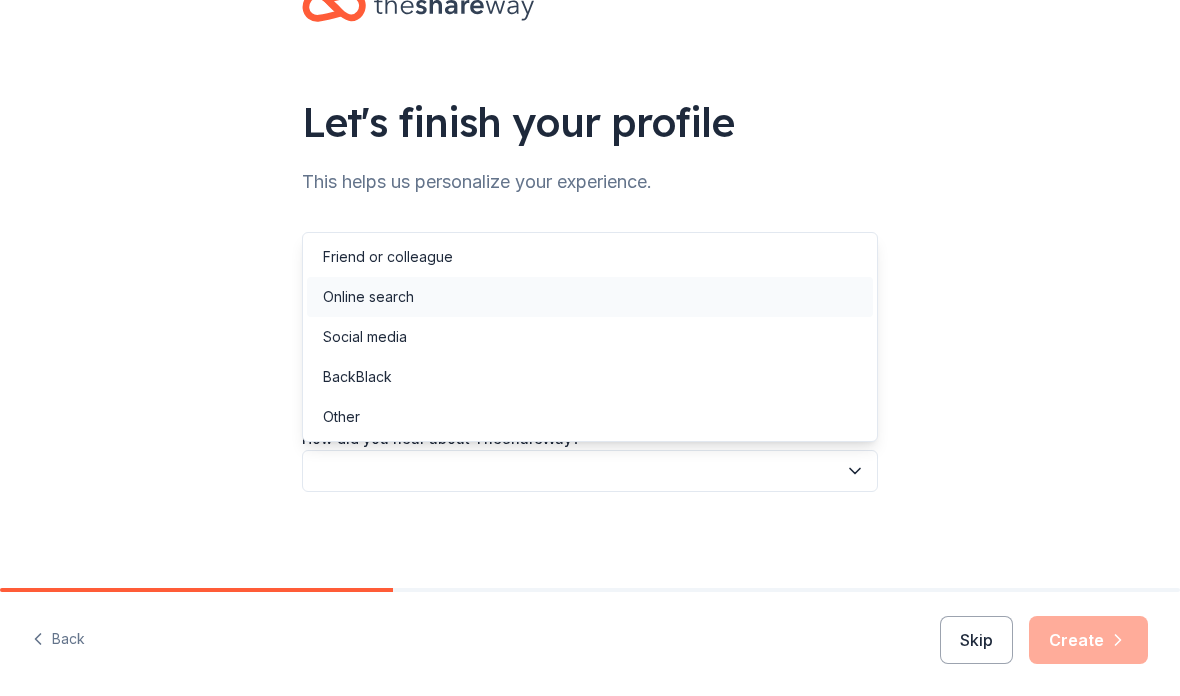 click on "Online search" at bounding box center [590, 297] 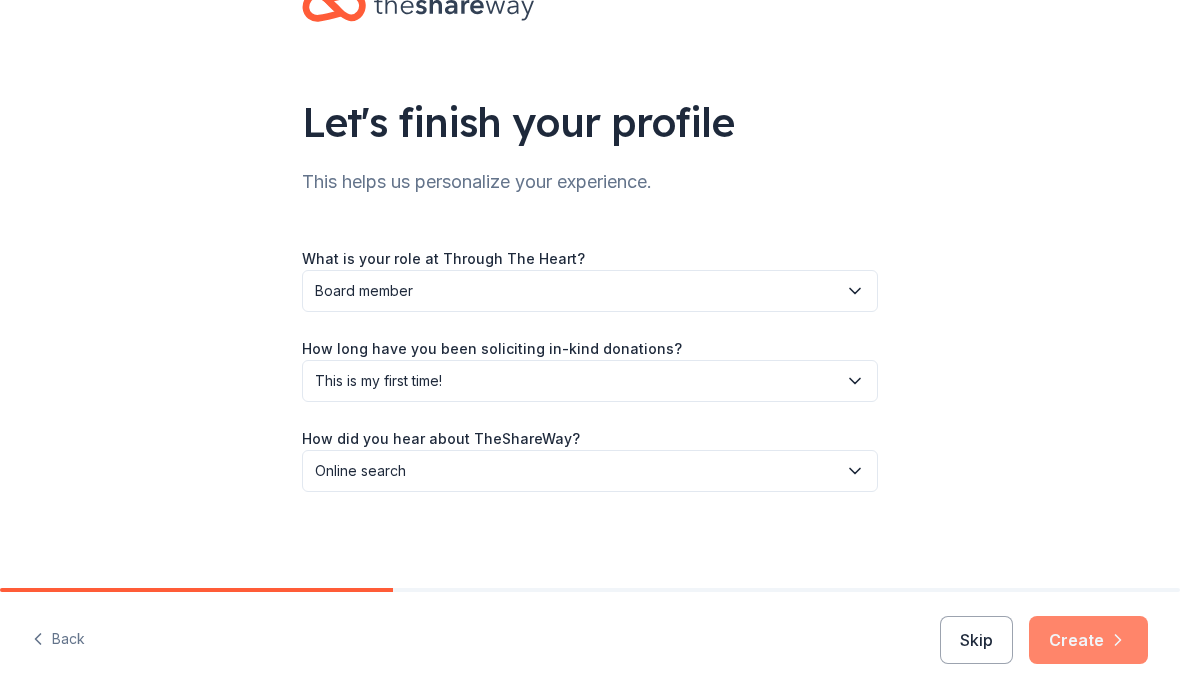 click on "Create" at bounding box center [1088, 640] 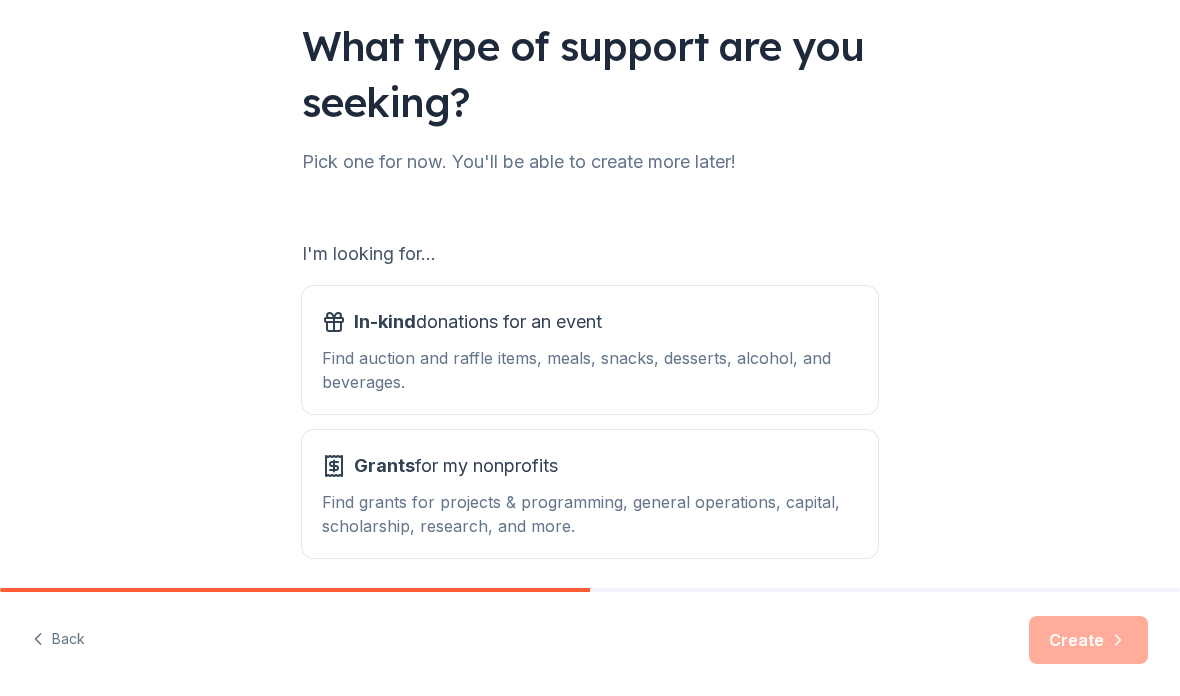 scroll, scrollTop: 199, scrollLeft: 0, axis: vertical 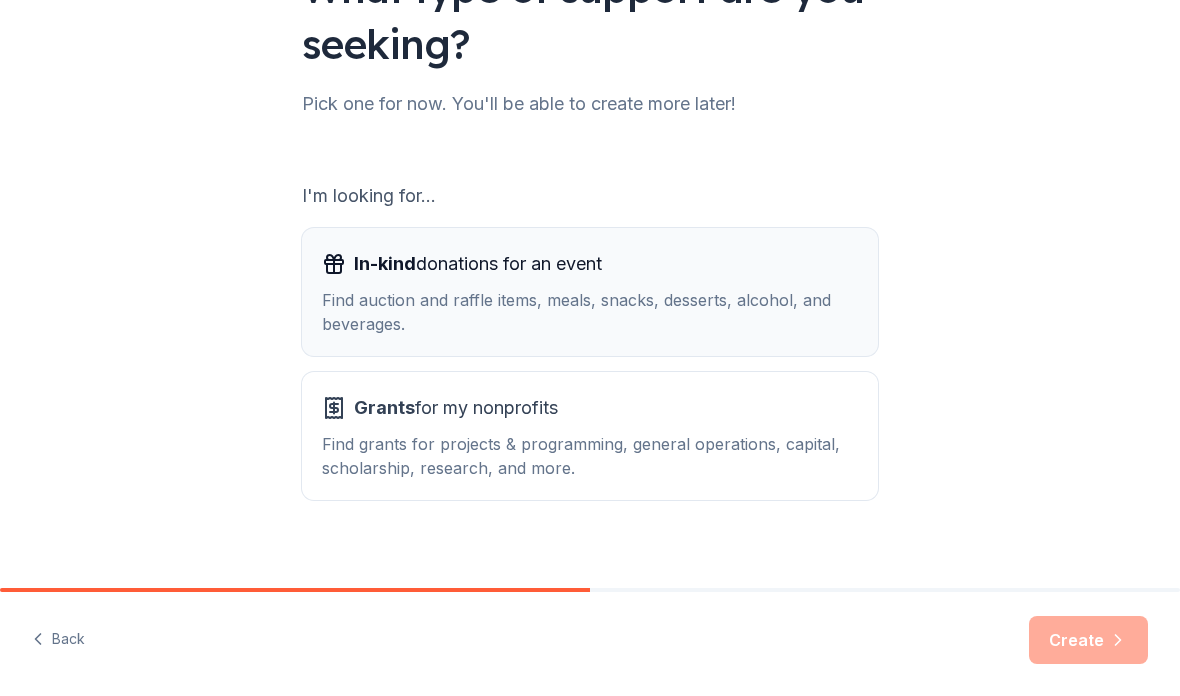 click on "In-kind  donations for an event" at bounding box center (590, 264) 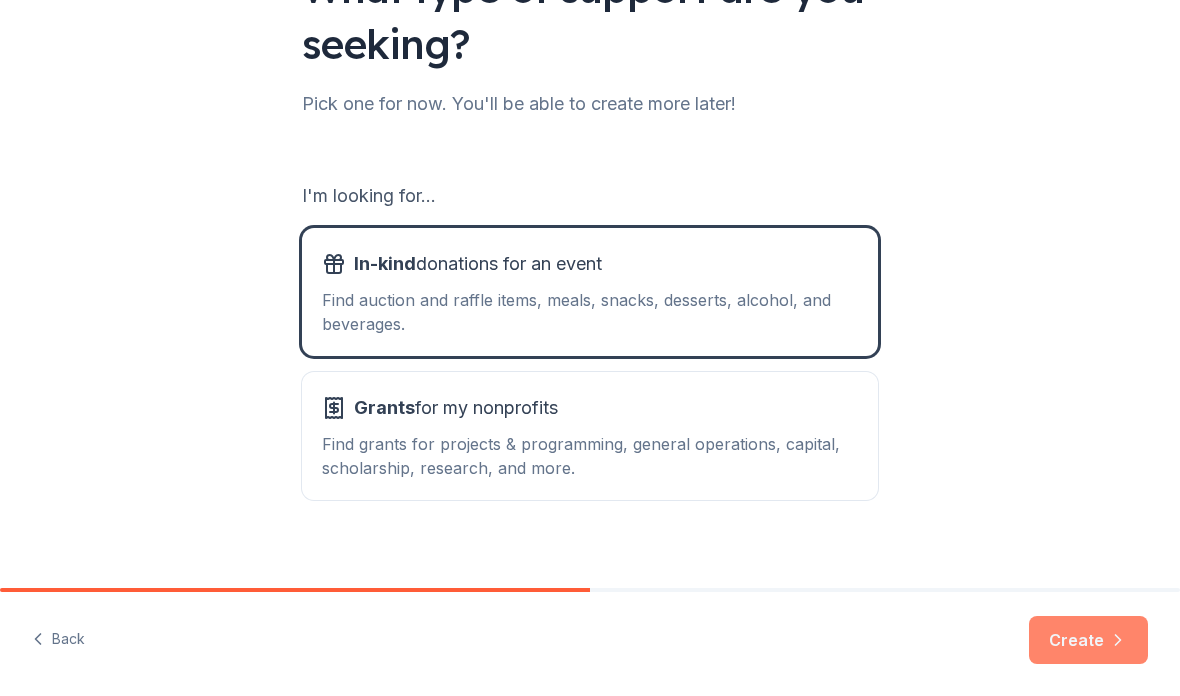 click on "Create" at bounding box center (1088, 640) 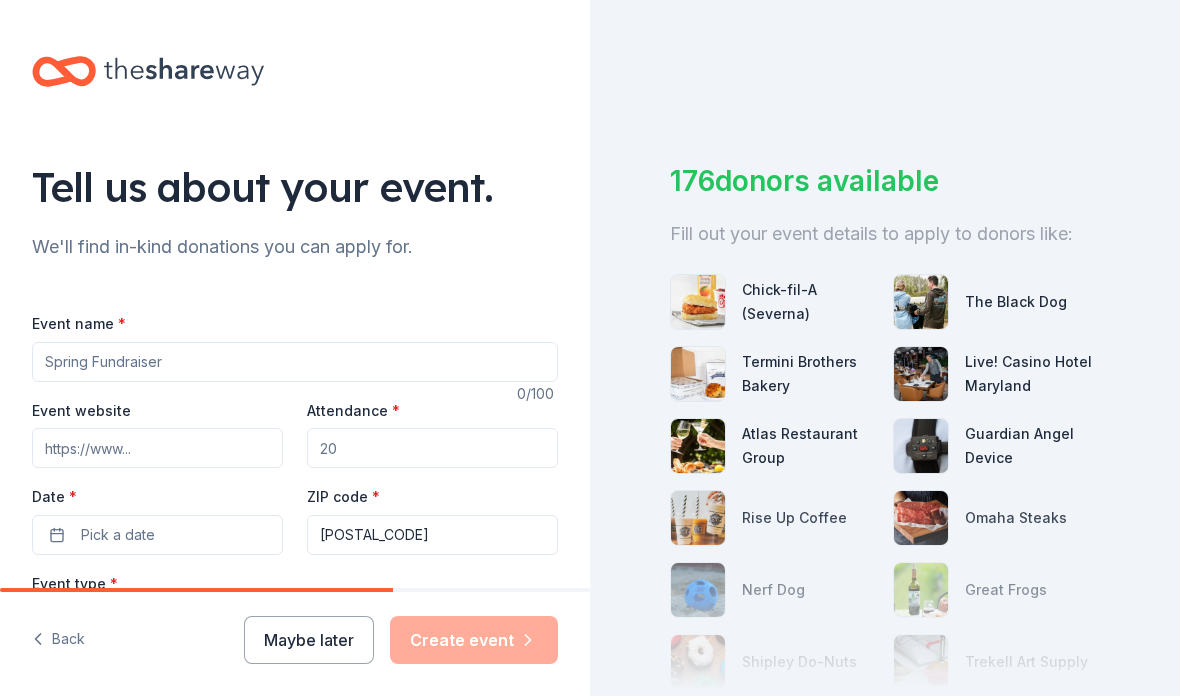 click on "Event name *" at bounding box center (295, 362) 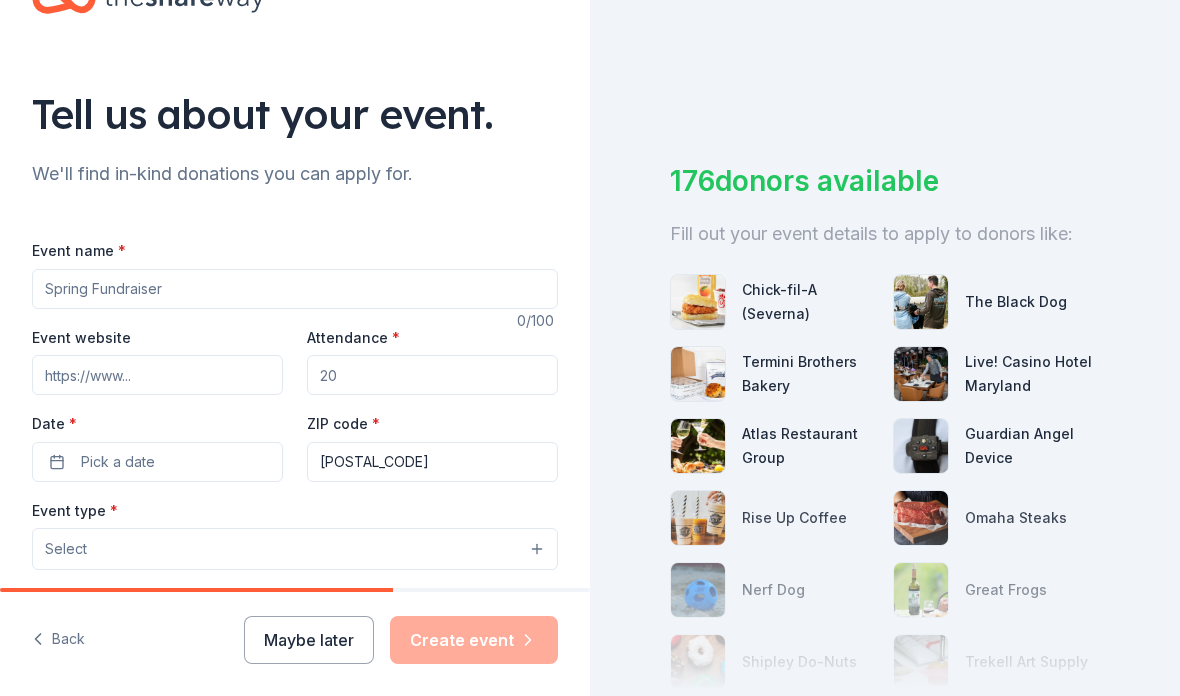 scroll, scrollTop: 81, scrollLeft: 0, axis: vertical 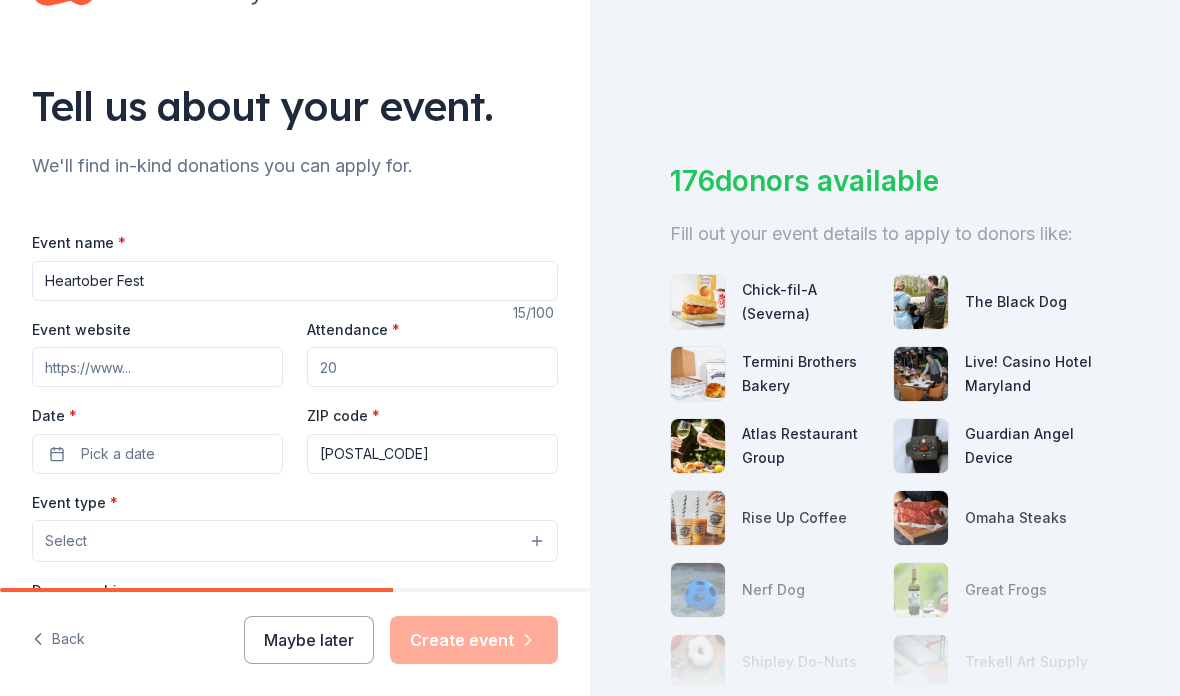 type on "Heartober Fest" 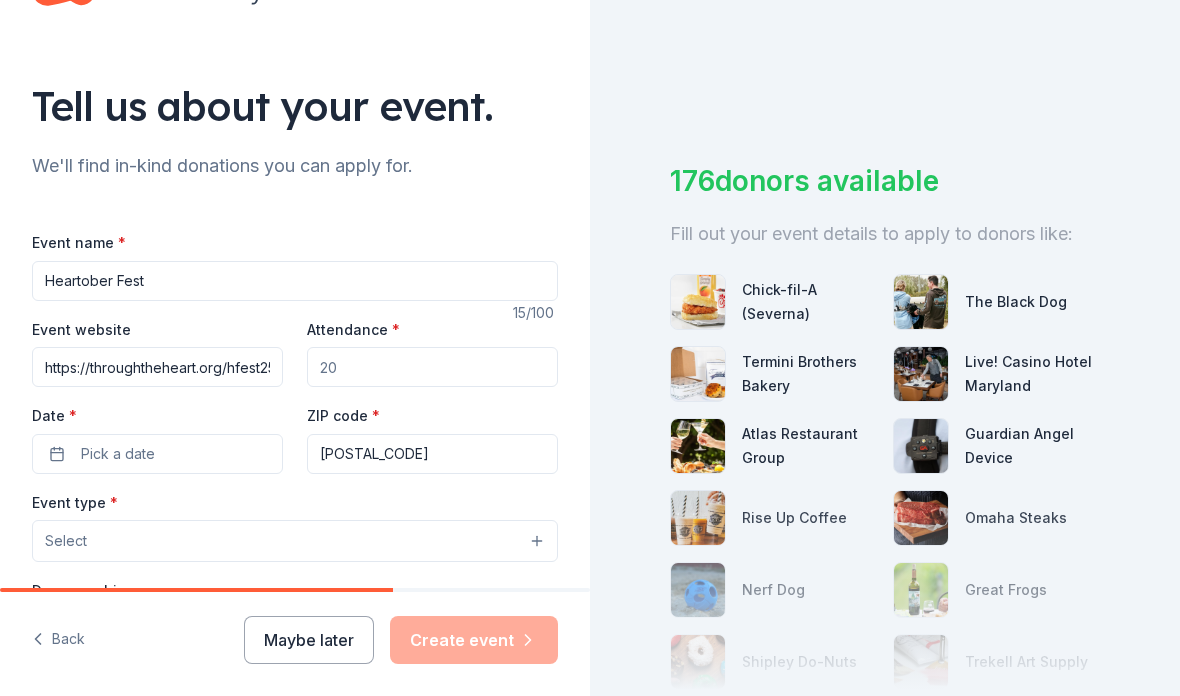 type on "https://throughtheheart.org/hfest25/" 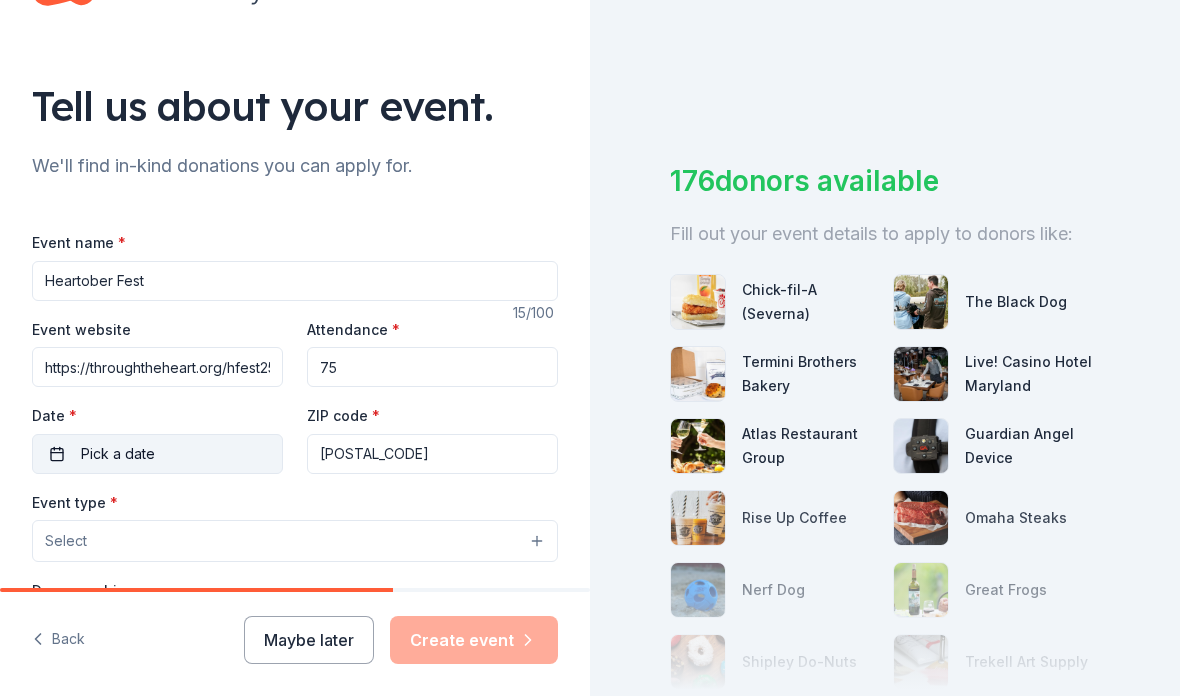 type on "75" 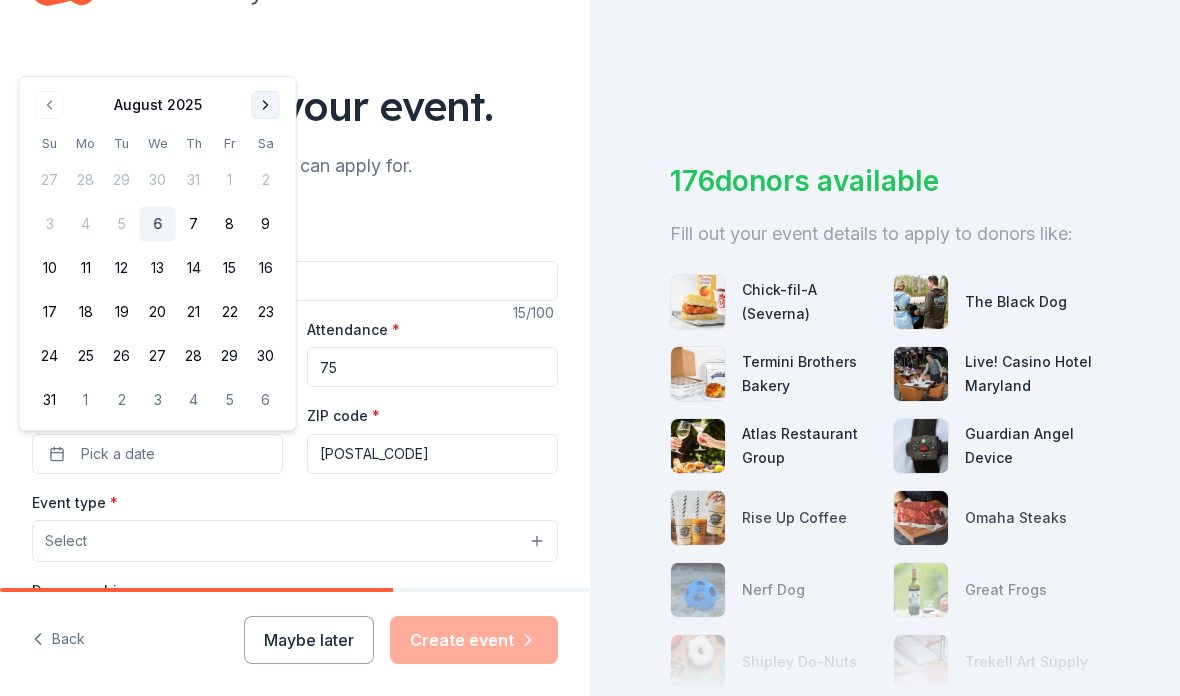 click at bounding box center [266, 105] 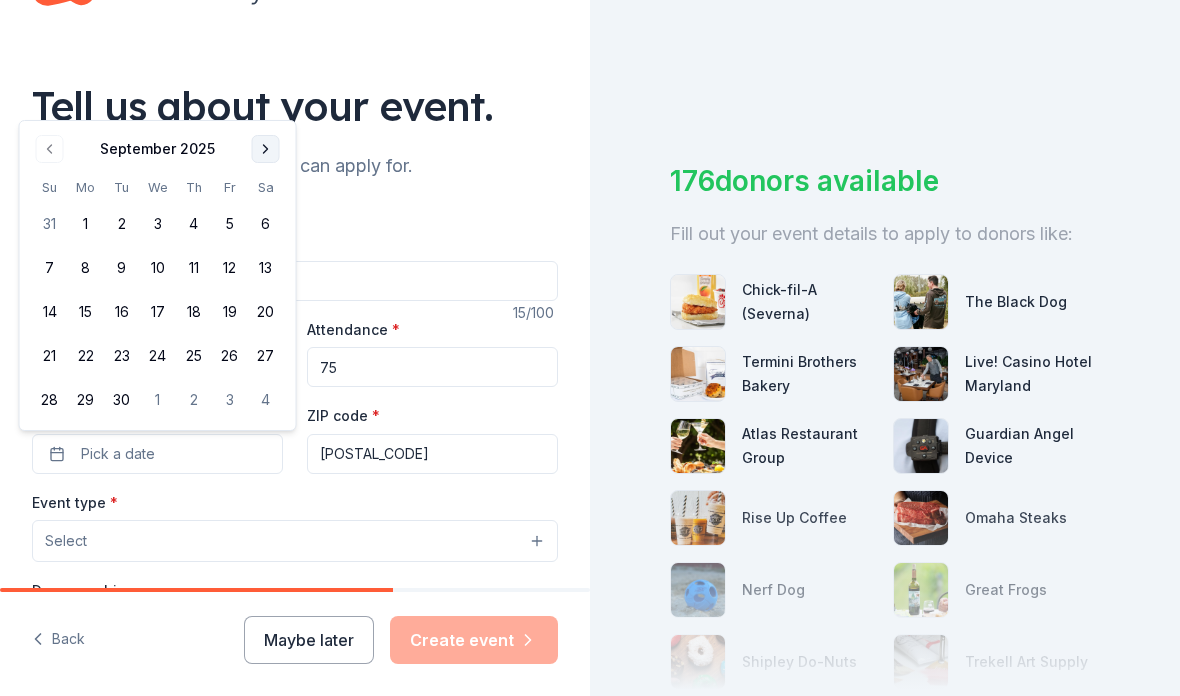 click at bounding box center (266, 149) 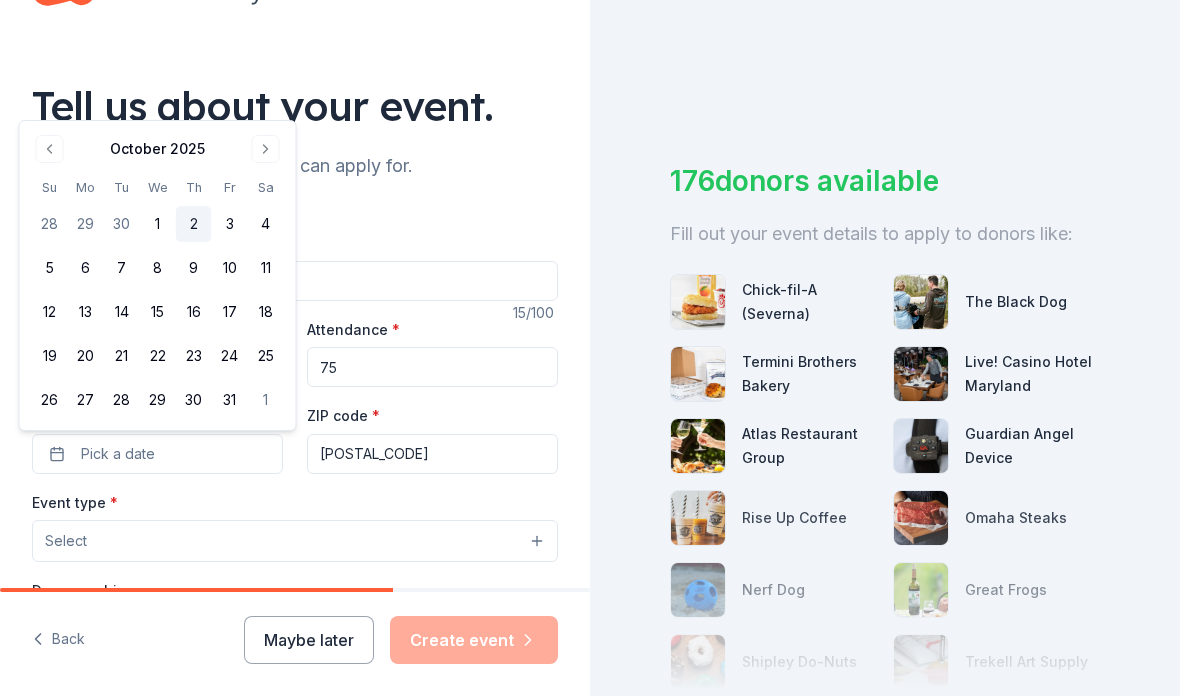 click on "2" at bounding box center [194, 224] 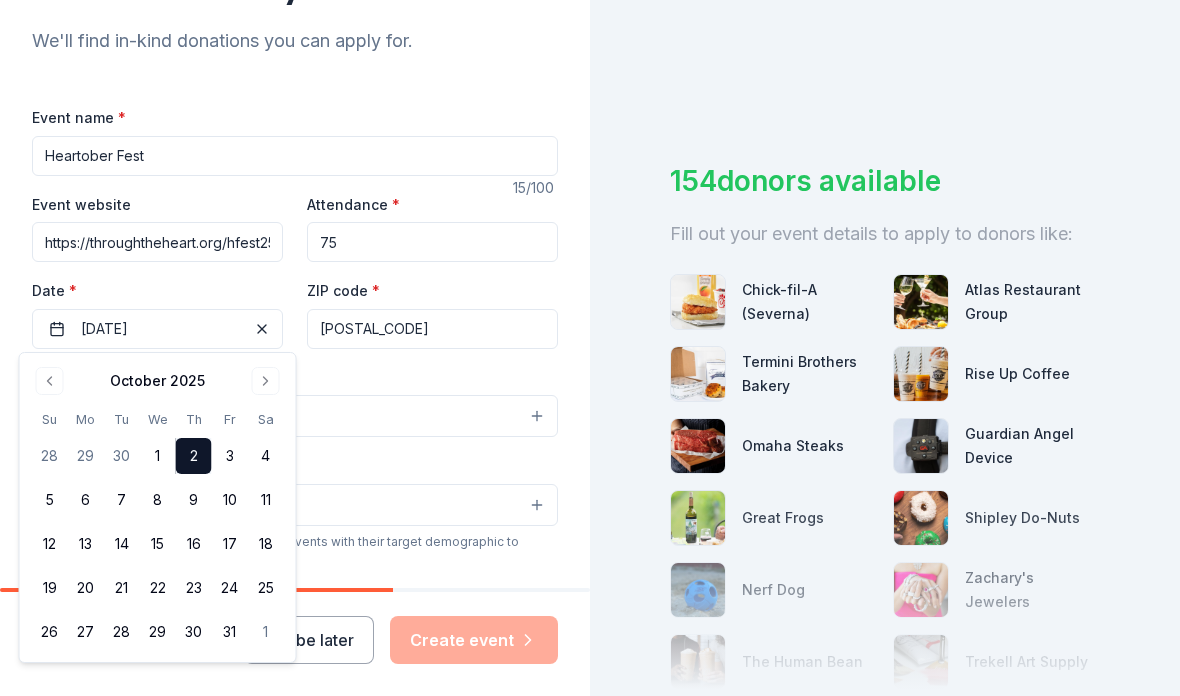 scroll, scrollTop: 208, scrollLeft: 0, axis: vertical 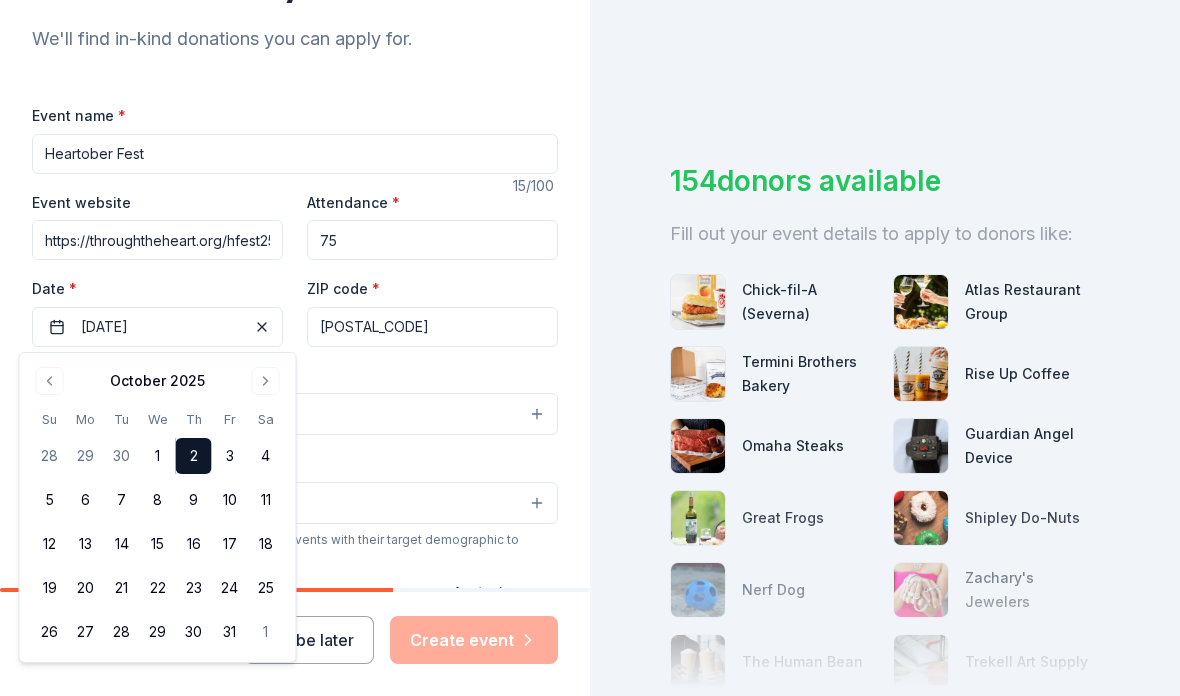 click on "Event type * Select" at bounding box center [295, 399] 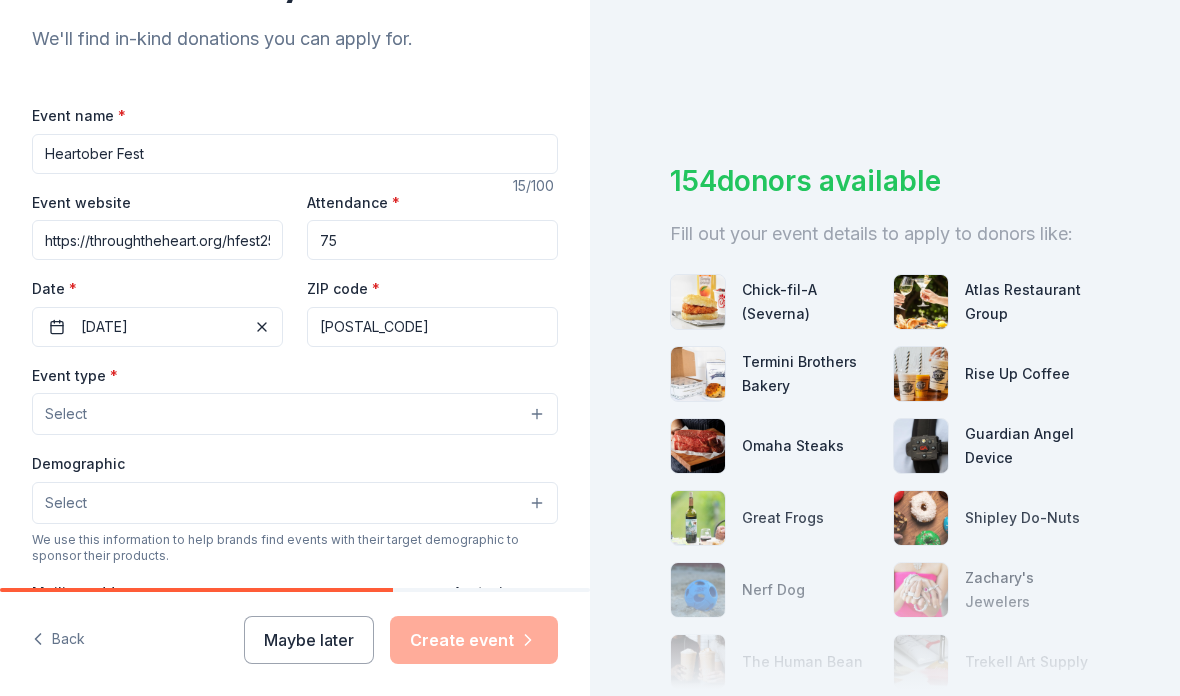 click on "Select" at bounding box center [295, 414] 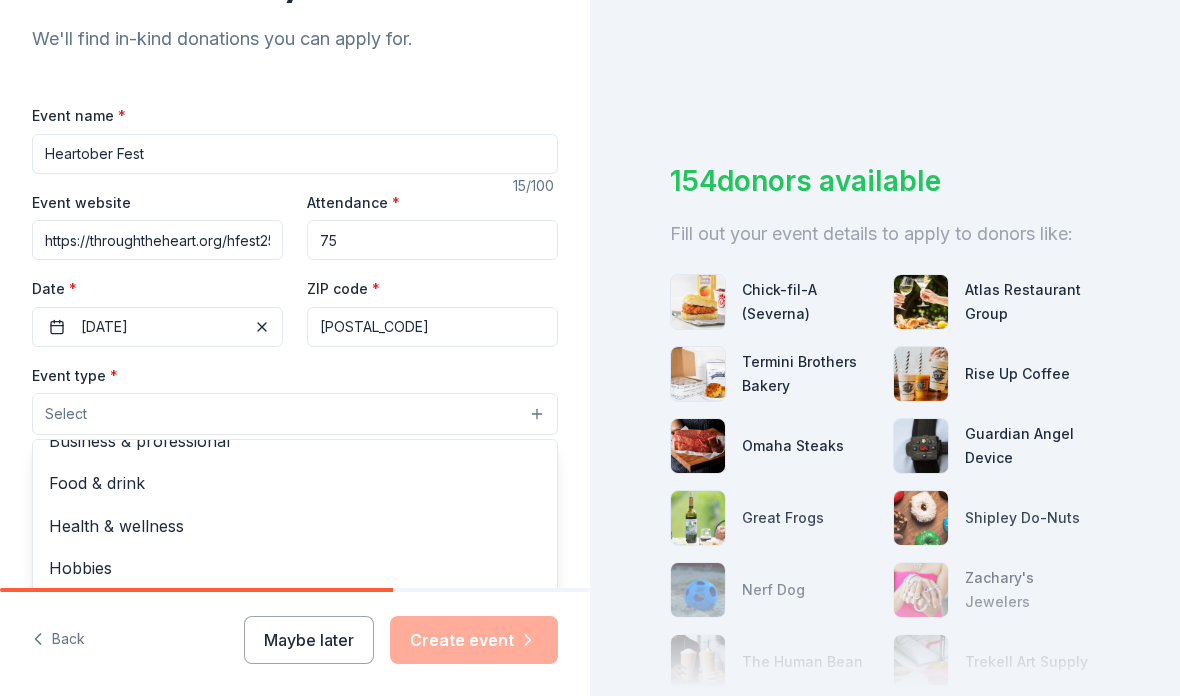 scroll, scrollTop: 66, scrollLeft: 0, axis: vertical 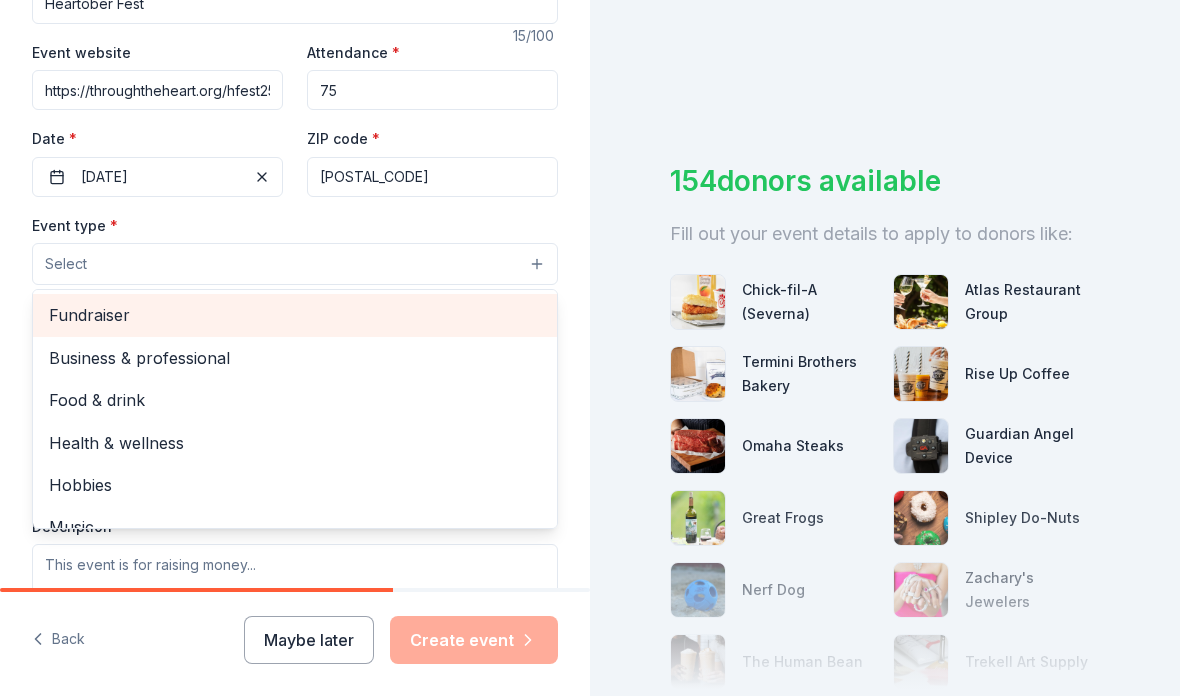 click on "Fundraiser" at bounding box center [295, 315] 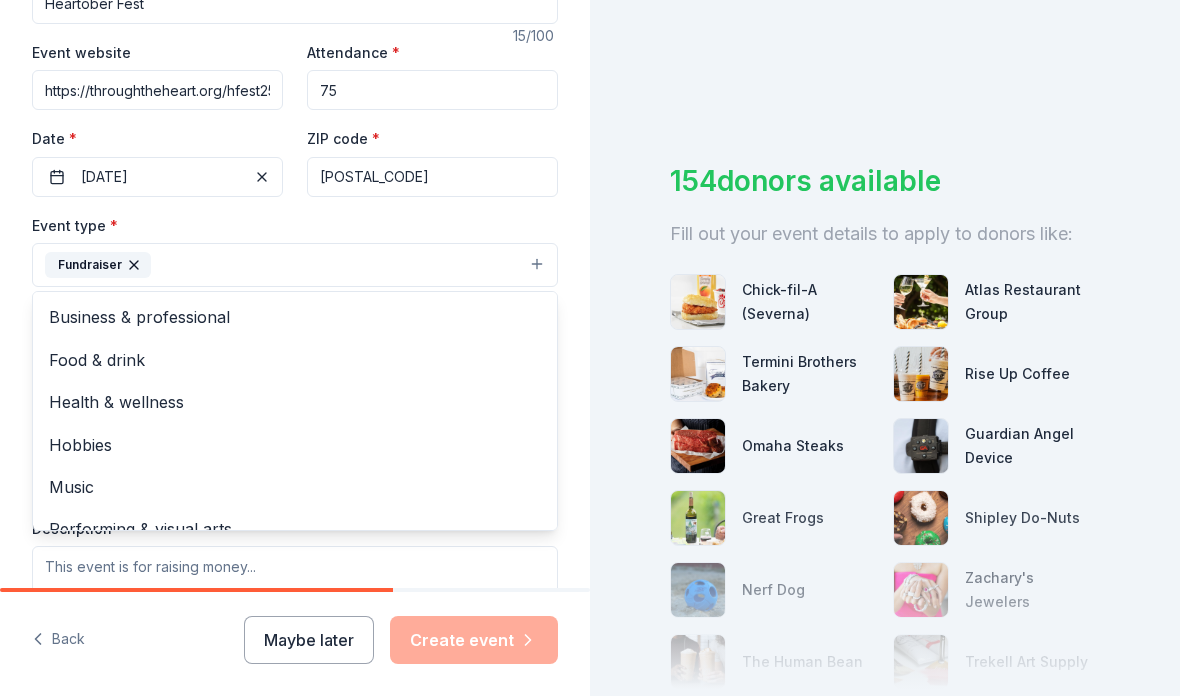 scroll, scrollTop: -1, scrollLeft: 0, axis: vertical 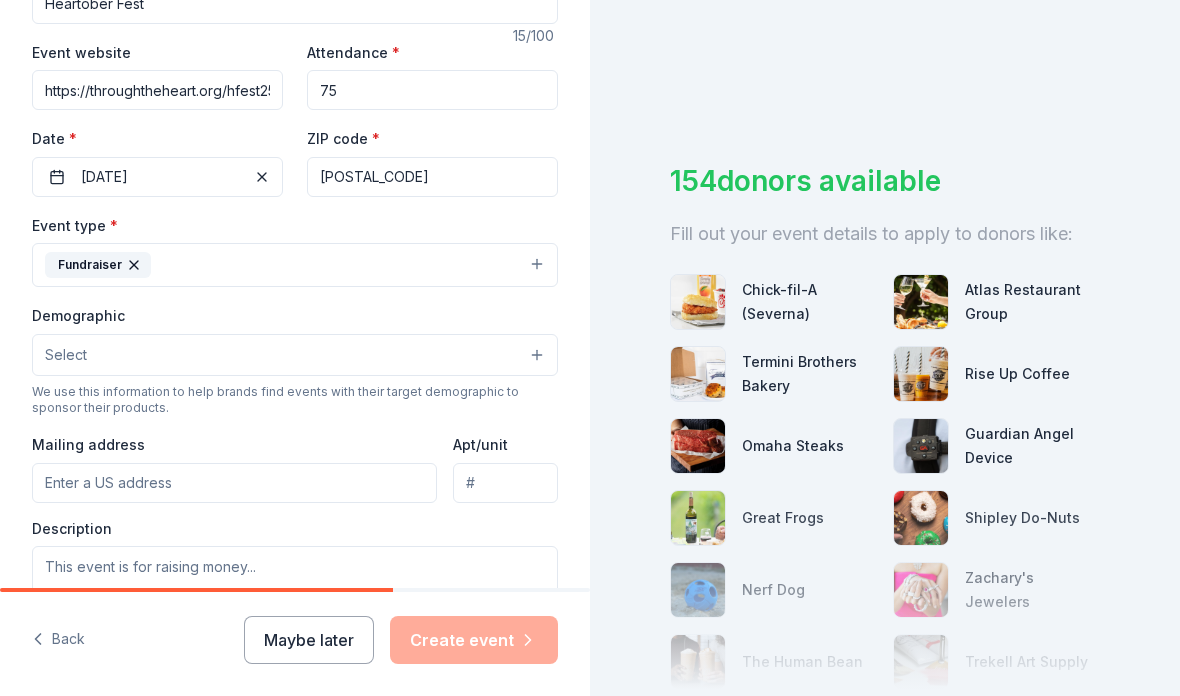 click on "Fundraiser" at bounding box center [295, 265] 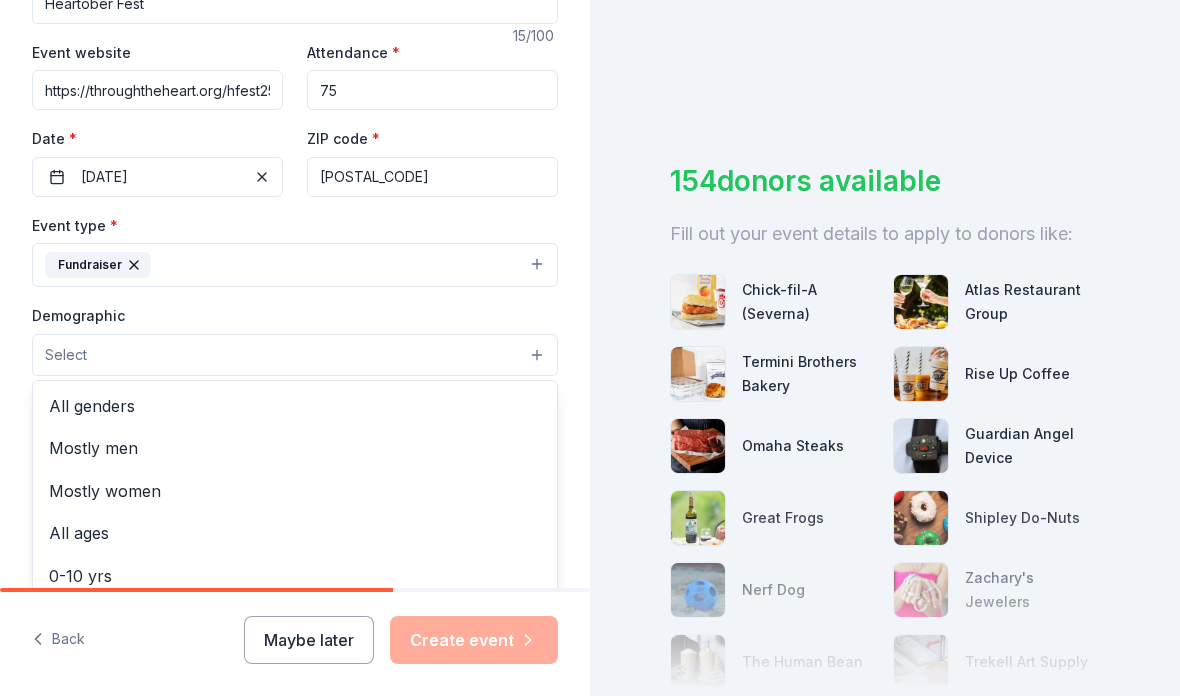 scroll, scrollTop: 0, scrollLeft: 0, axis: both 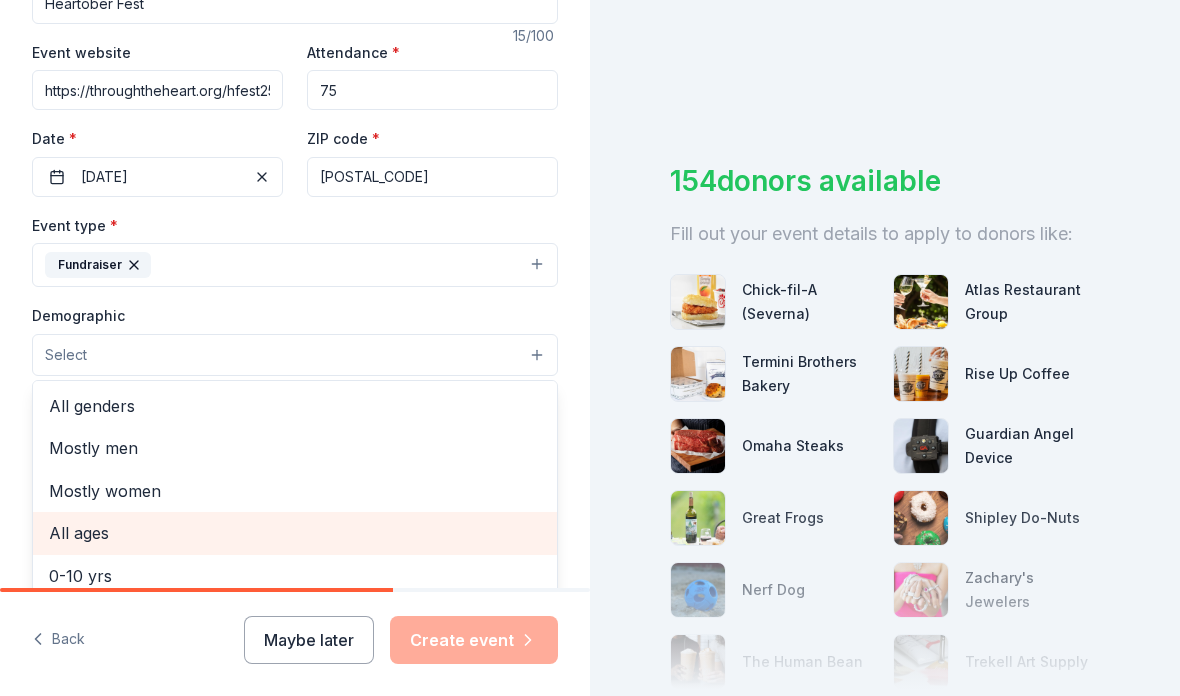 click on "All ages" at bounding box center [295, 533] 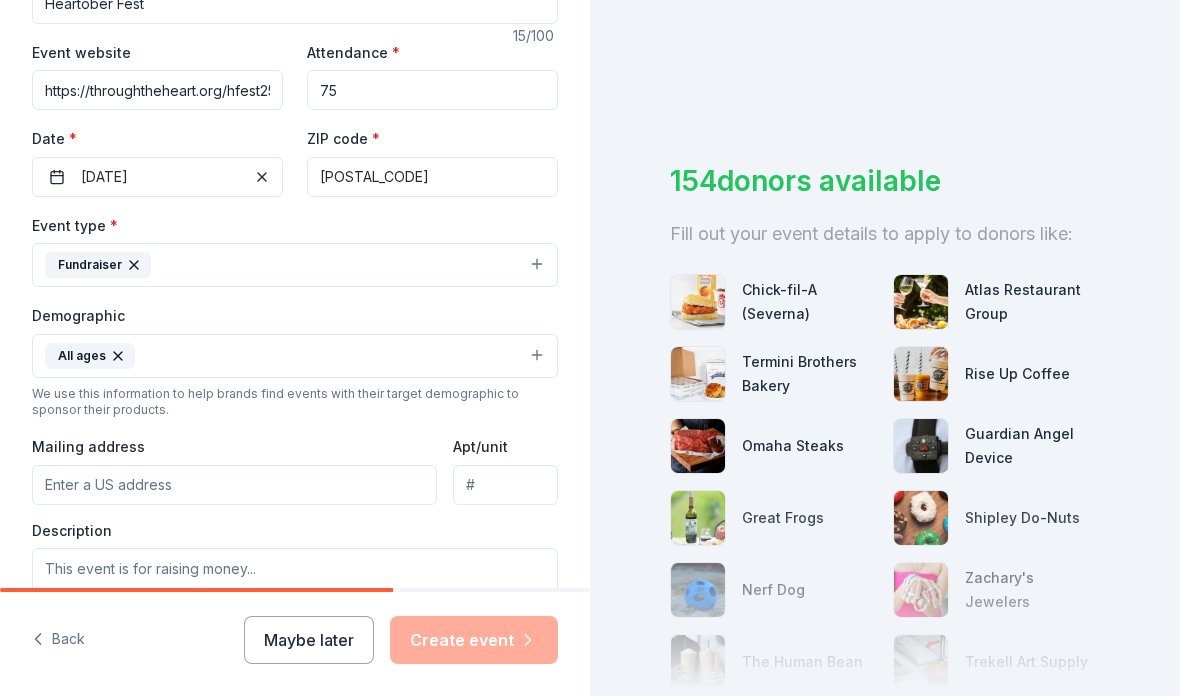 click on "Mailing address" at bounding box center (234, 485) 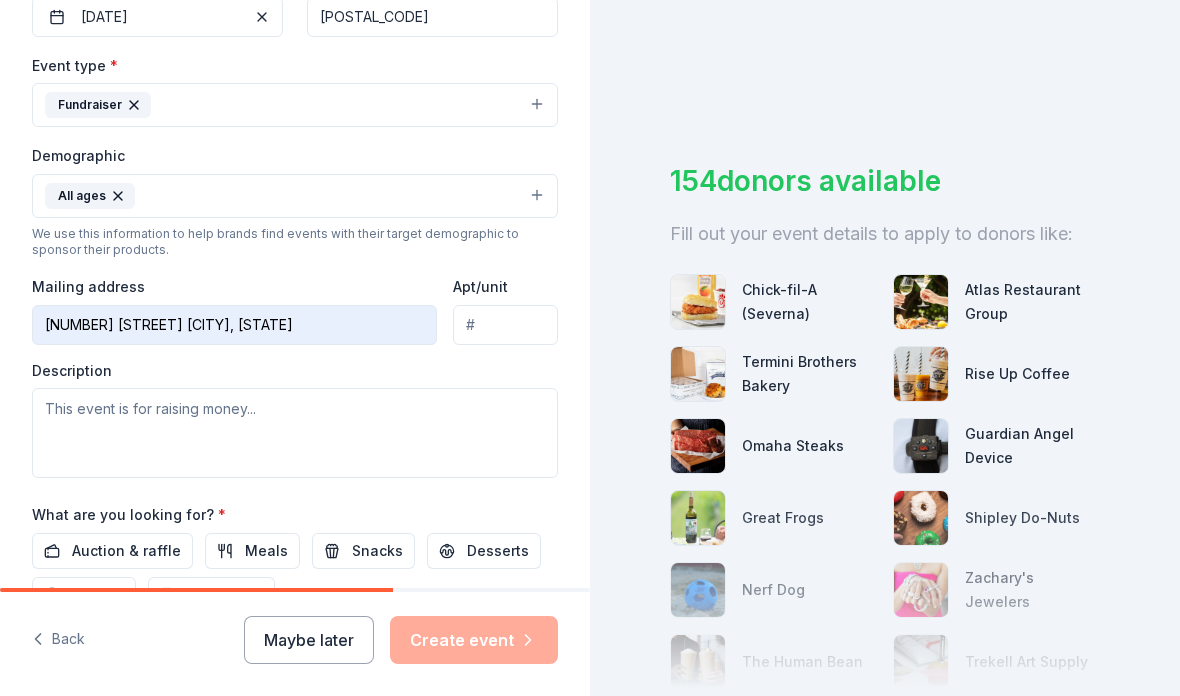 scroll, scrollTop: 517, scrollLeft: 0, axis: vertical 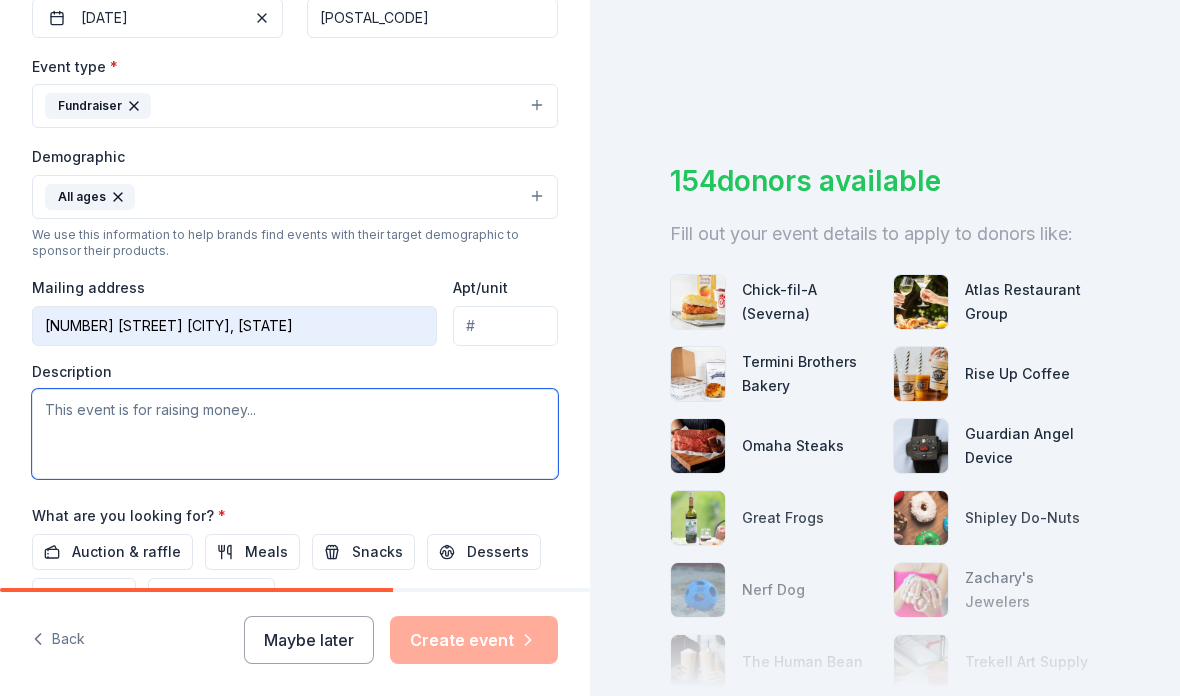 click at bounding box center (295, 434) 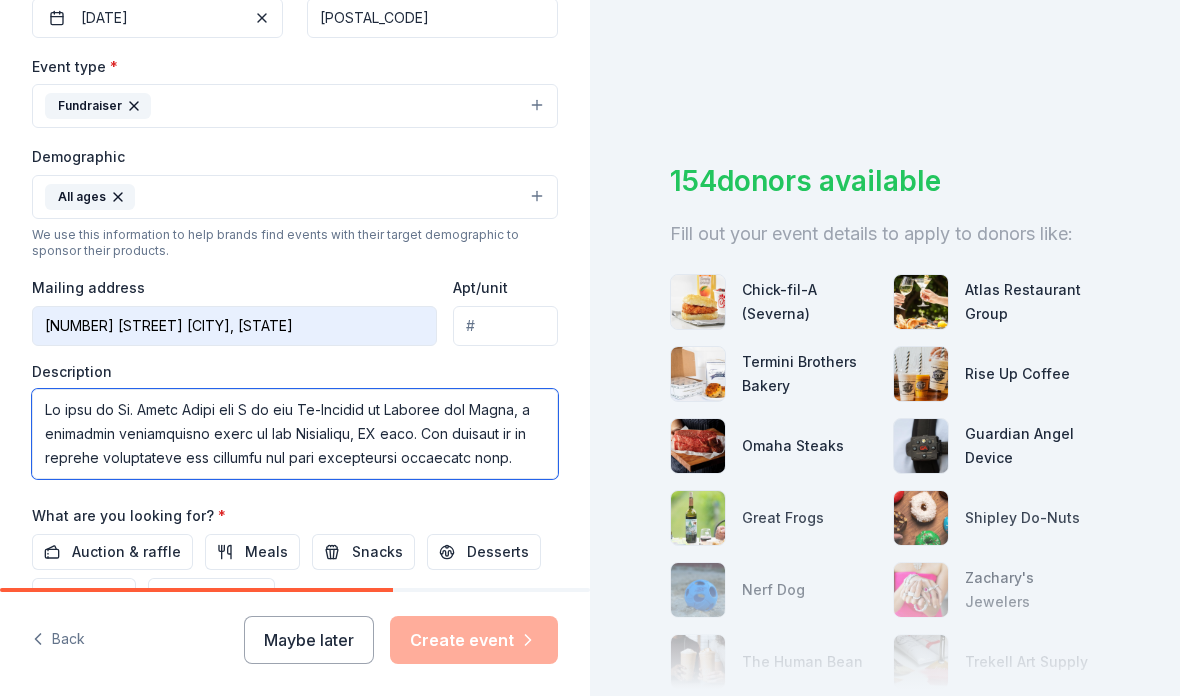 scroll, scrollTop: 1056, scrollLeft: 0, axis: vertical 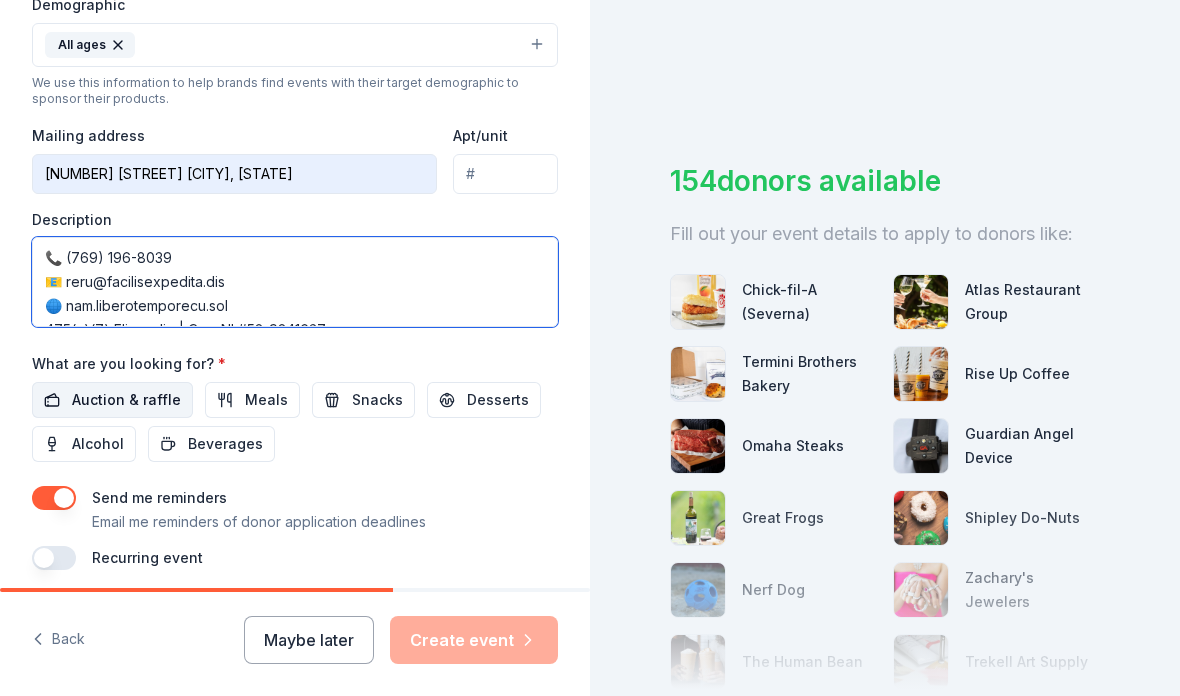 type on "My name is Dr. Karen Kelly and I am the Co-Founder of Through the Heart, a nonprofit organization based in the Annapolis, MD area. Our mission is to support individuals and families who have experienced pregnancy loss.
In 2013, my husband and I lost our first child, Adeline Grace, at 20 weeks into the pregnancy. That experience changed our lives — and led us to create a space of healing, understanding, and support for others walking a similar path.
Since then, Through the Heart has provided nearly 4,000 Comfort Kits free of charge to grieving parents locally and across the country. These kits, along with programs like Dear Star Baby books, the Wandering Angel Project, and our educational resources, are made possible through the generosity of donors like you.
We are currently seeking auction item donations for our 12th annual Heartoberfest event taking place from October 2–5, 2025. This year’s theme is the Roaring 20s and all proceeds will fund our pregnancy loss support initiatives.
How your business c..." 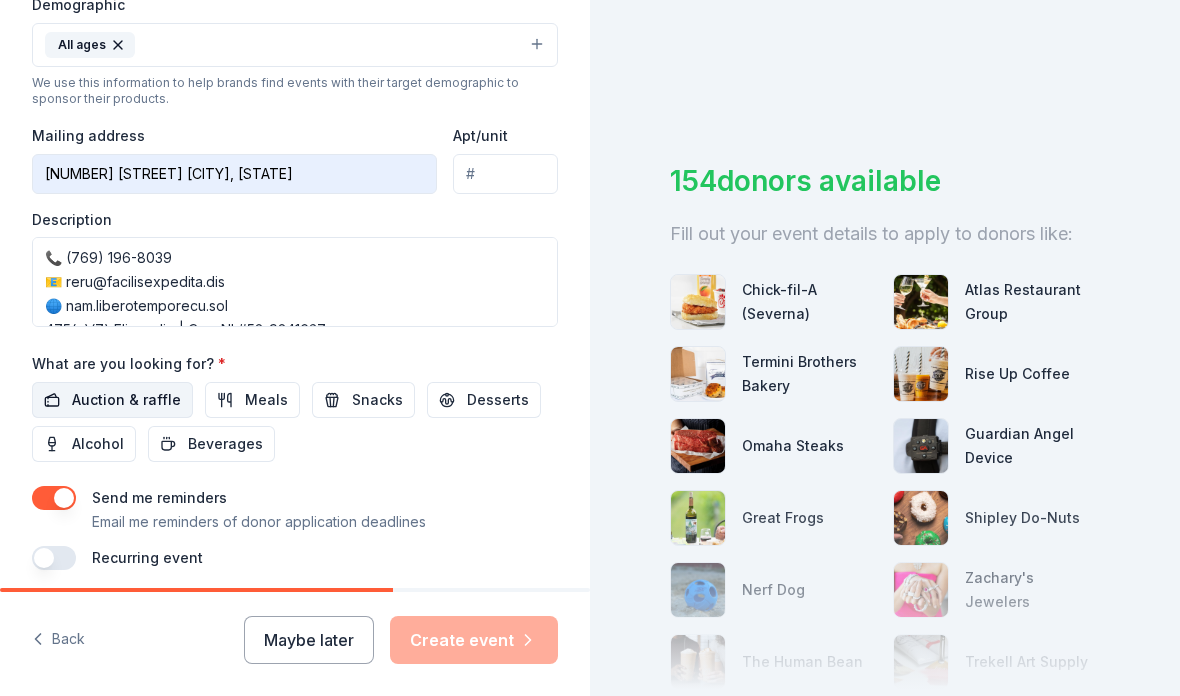 click on "Auction & raffle" at bounding box center (126, 400) 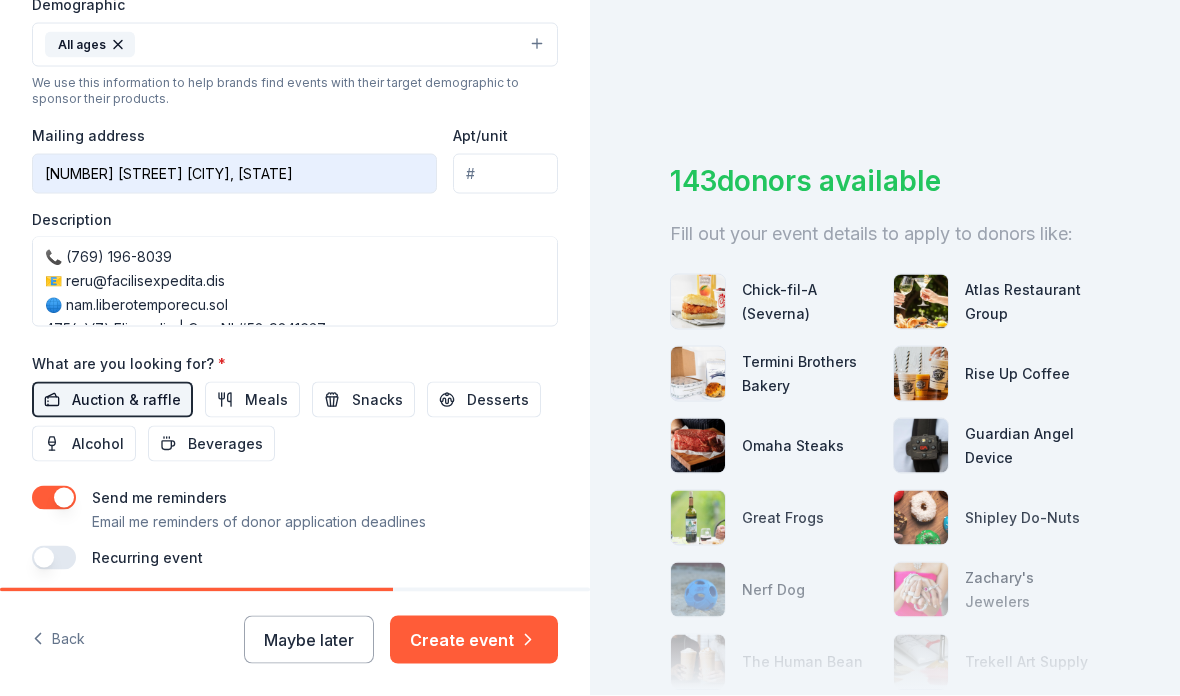 scroll, scrollTop: 80, scrollLeft: 0, axis: vertical 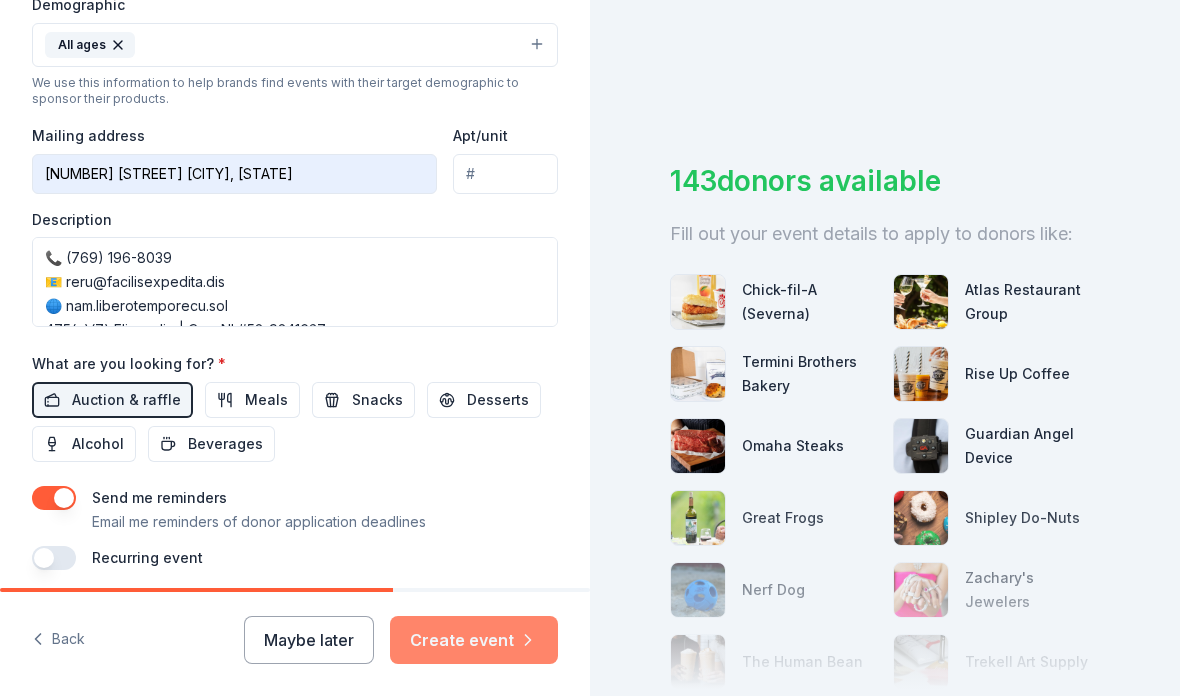 click on "Create event" at bounding box center [474, 640] 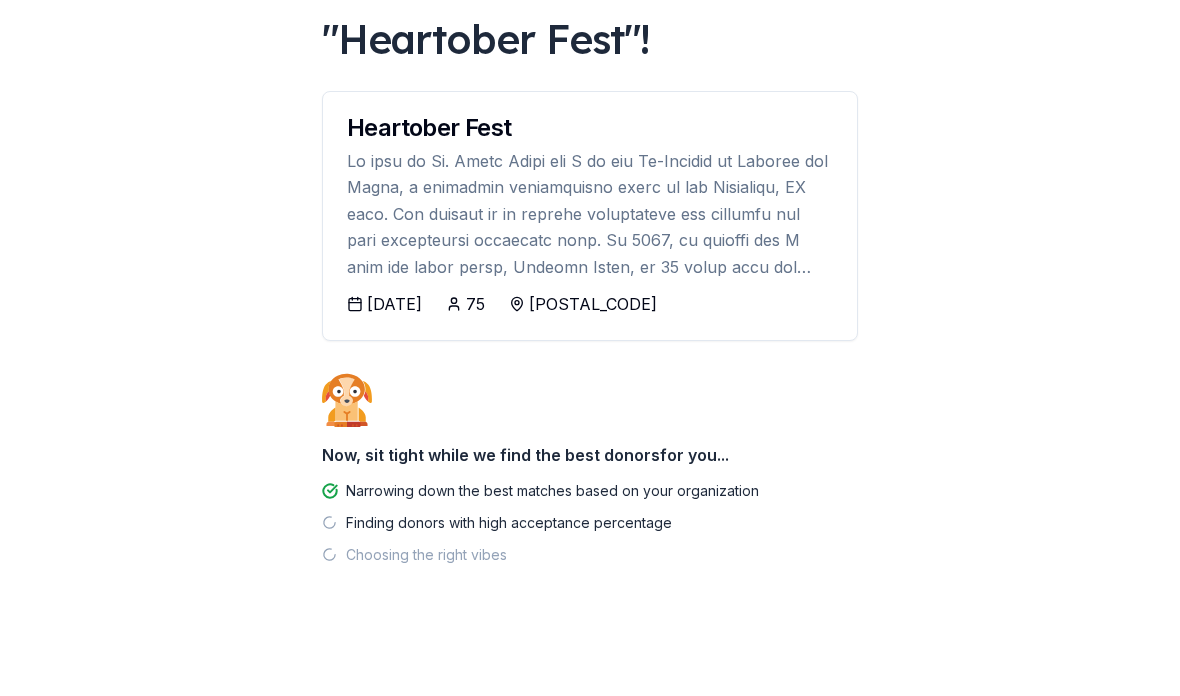 scroll, scrollTop: 173, scrollLeft: 0, axis: vertical 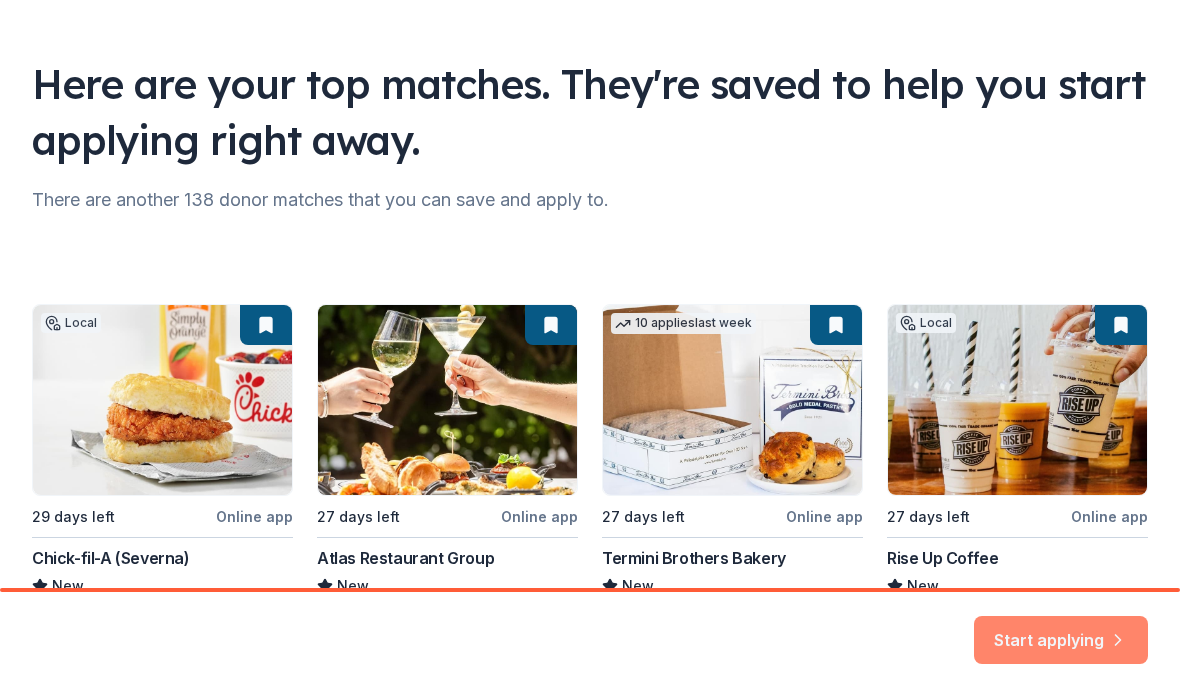 click on "Start applying" at bounding box center [1061, 628] 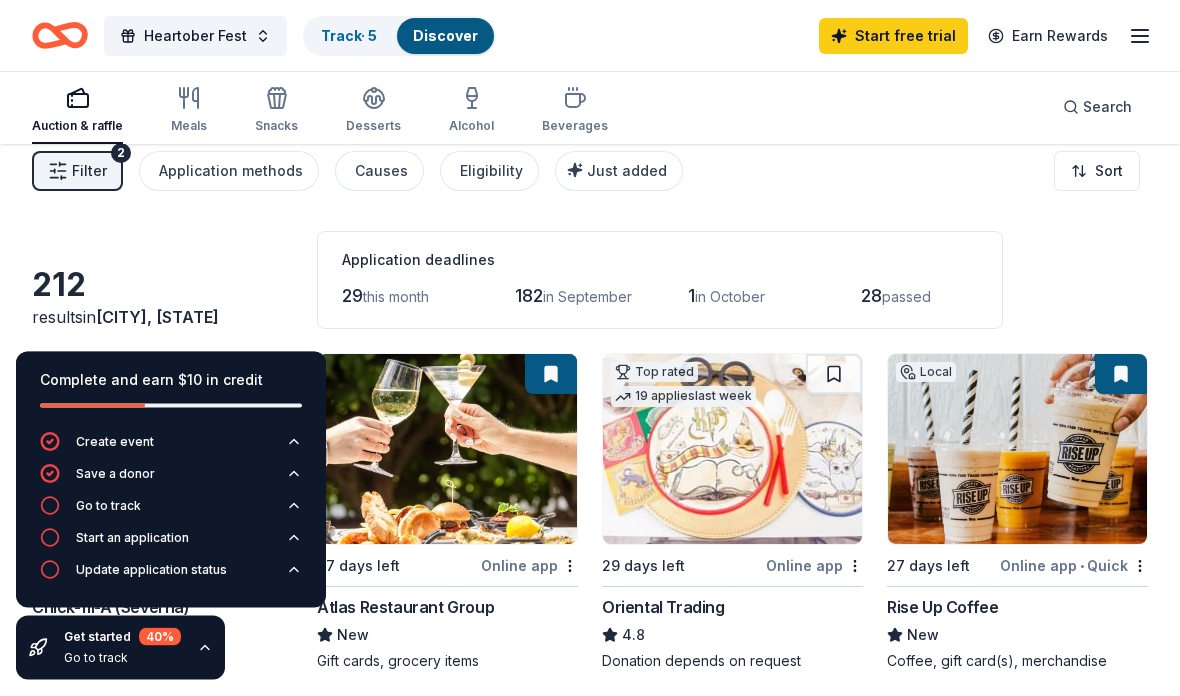 scroll, scrollTop: 0, scrollLeft: 0, axis: both 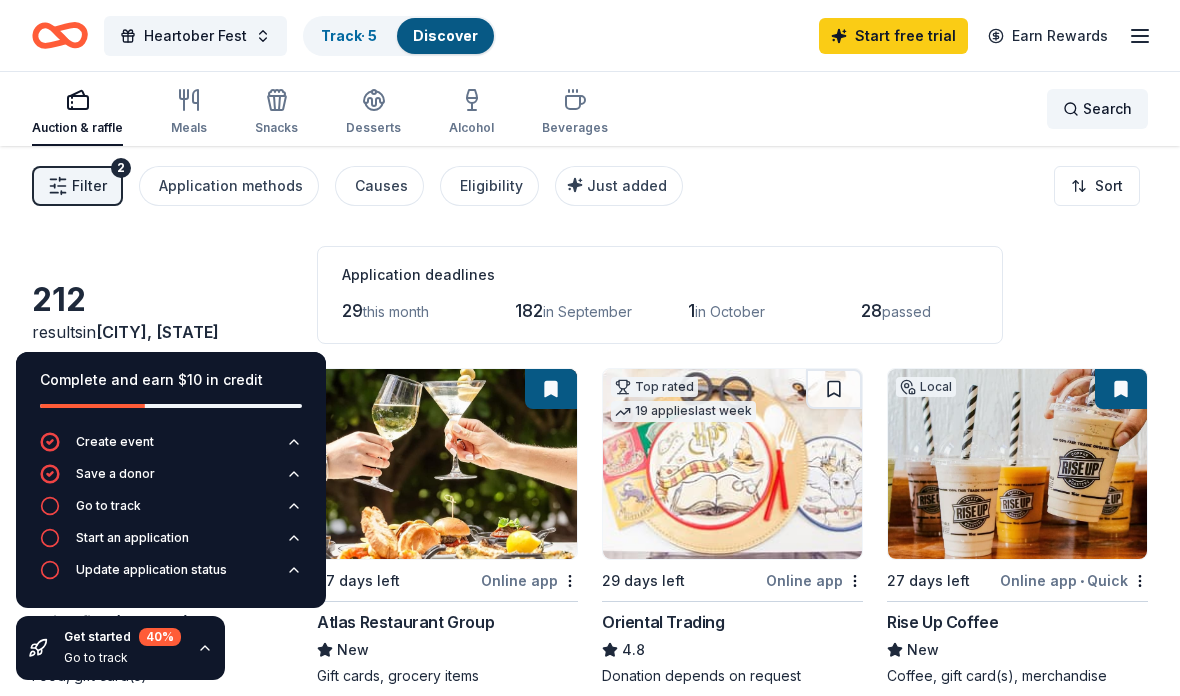 click on "Search" at bounding box center [1107, 109] 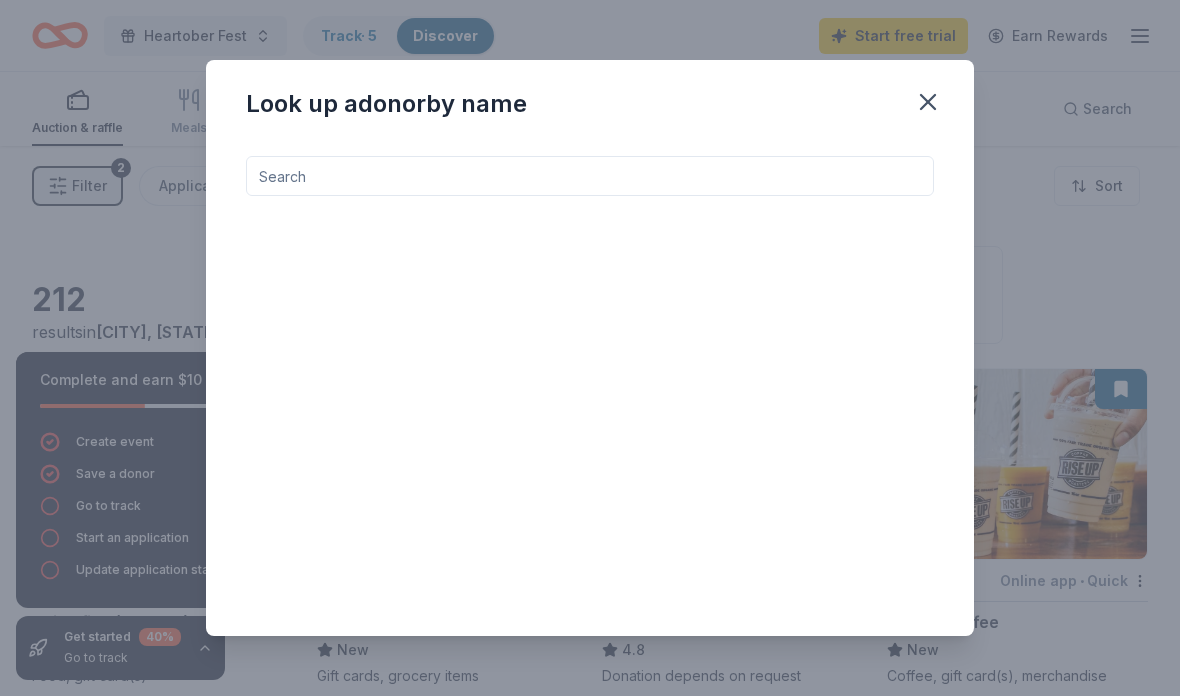 click at bounding box center [590, 176] 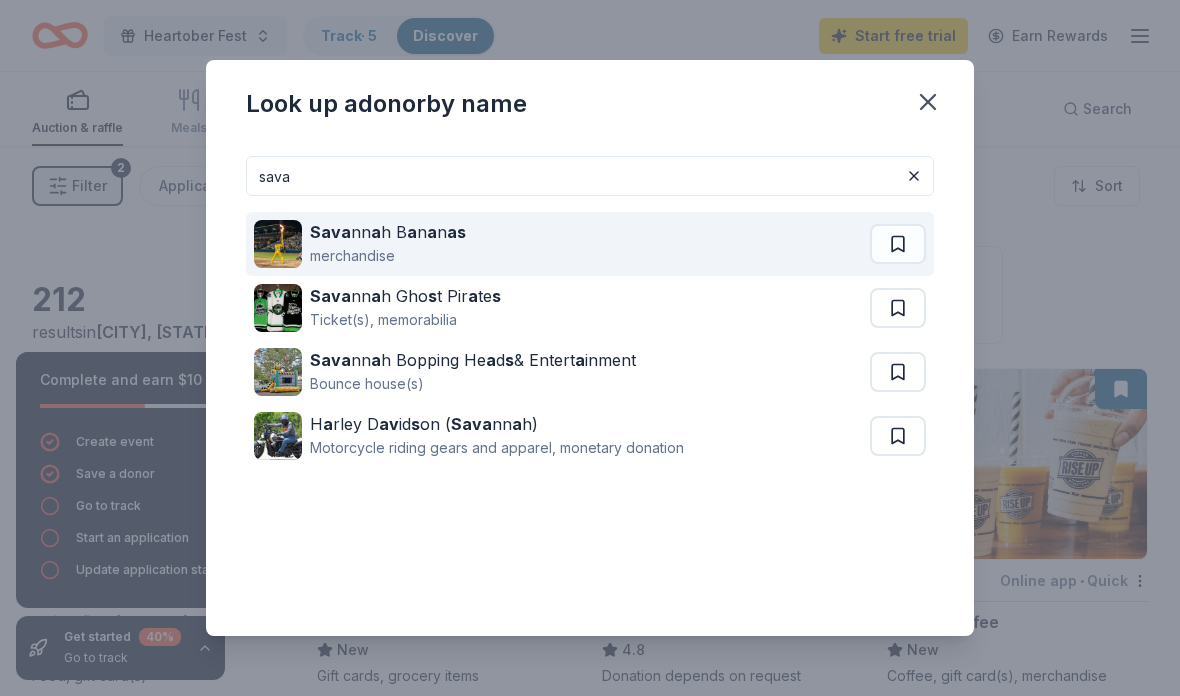 type on "sava" 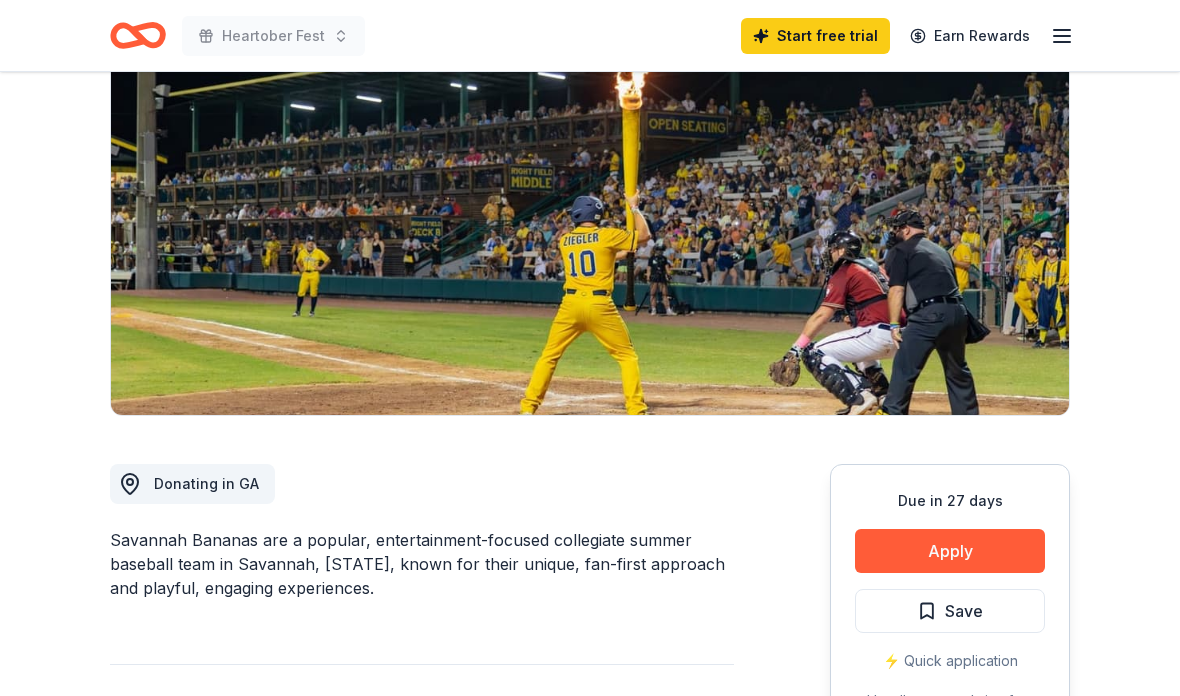 scroll, scrollTop: 200, scrollLeft: 0, axis: vertical 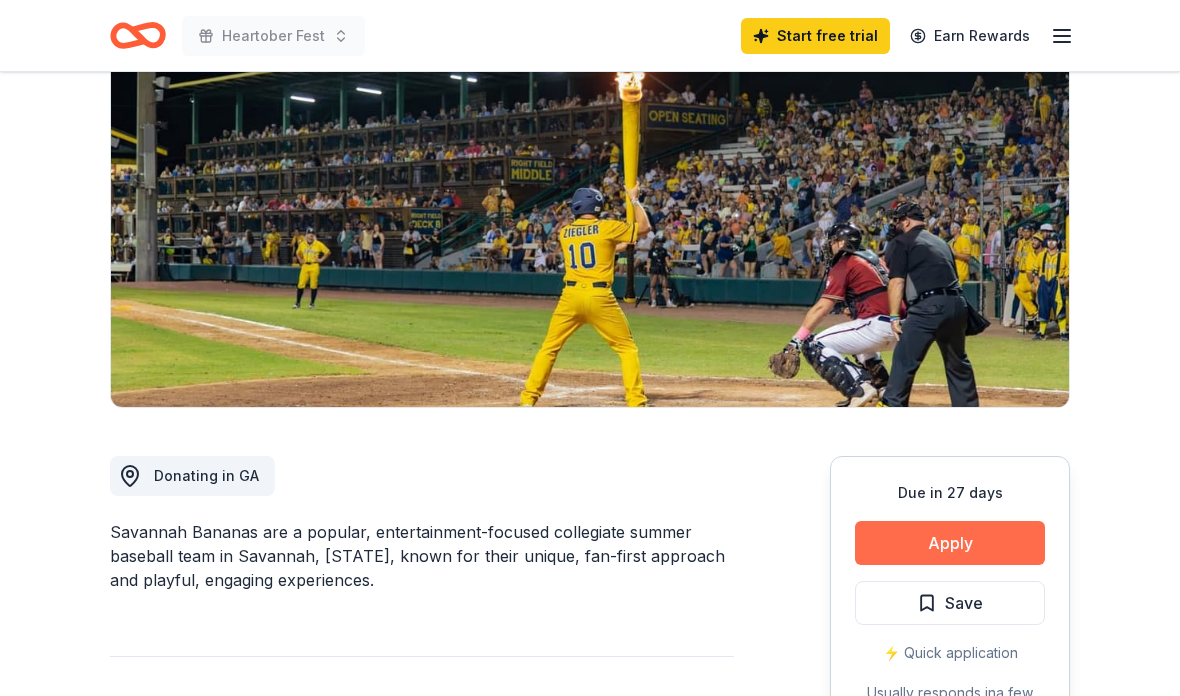 click on "Apply" at bounding box center (950, 543) 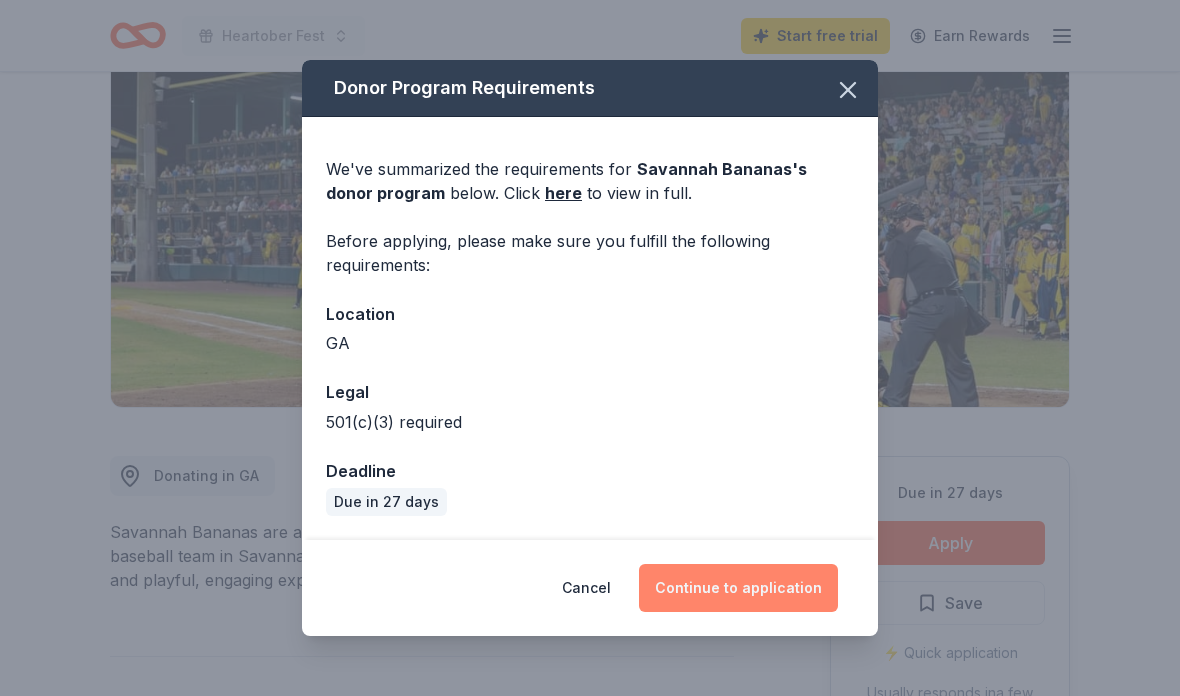 click on "Continue to application" at bounding box center [738, 588] 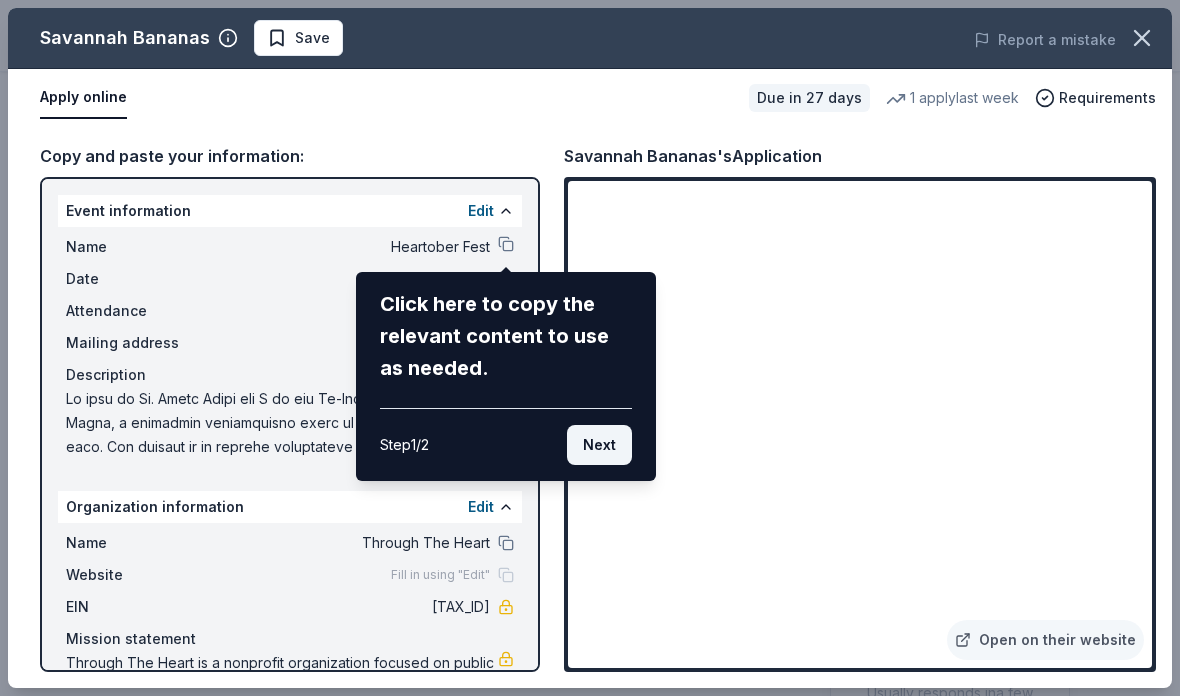 click on "Next" at bounding box center [599, 445] 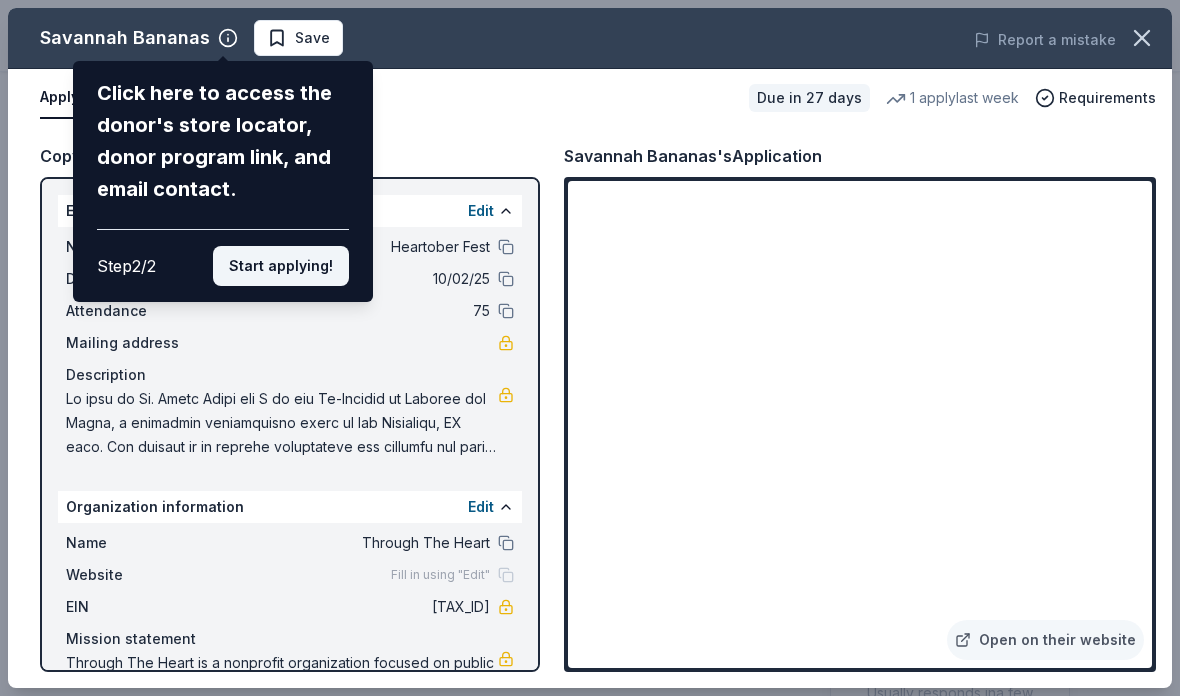 click on "Start applying!" at bounding box center [281, 266] 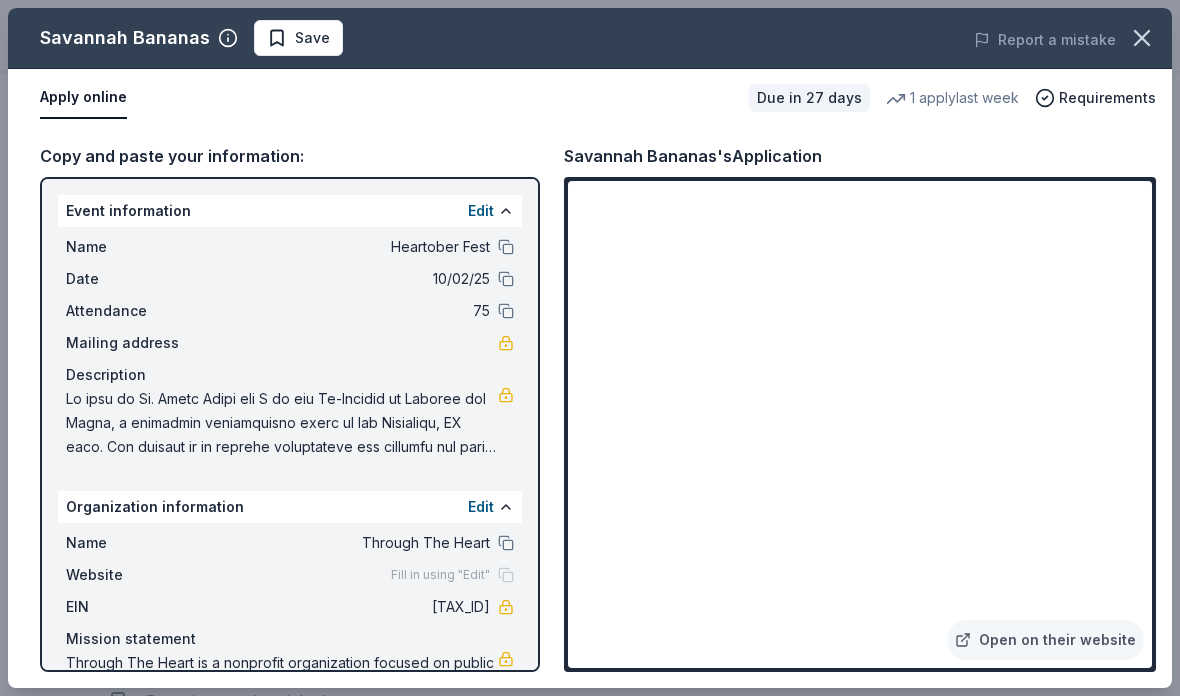 scroll, scrollTop: 417, scrollLeft: 0, axis: vertical 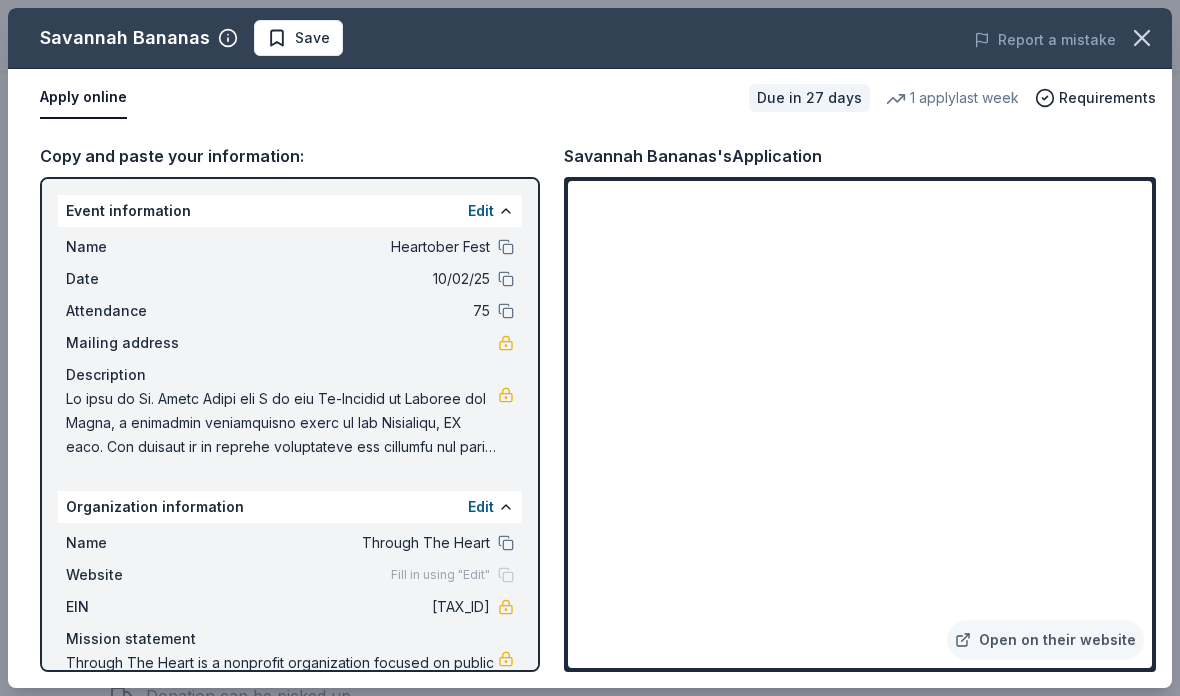 click on "[SSN]" at bounding box center (345, 607) 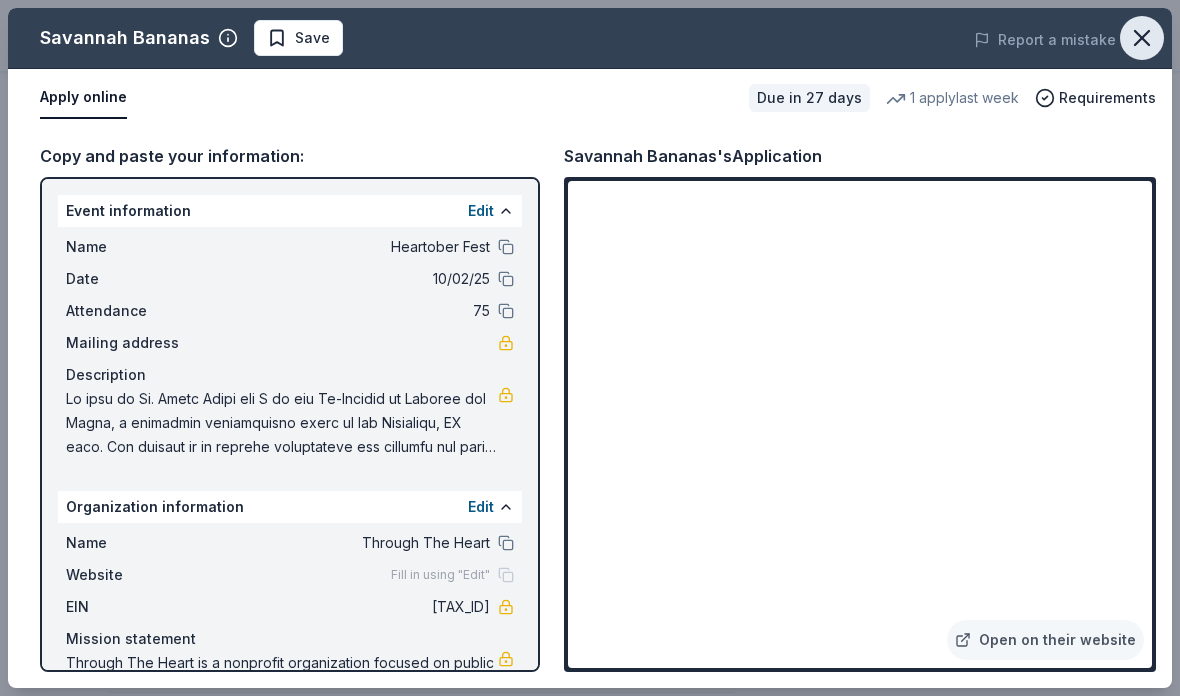 click 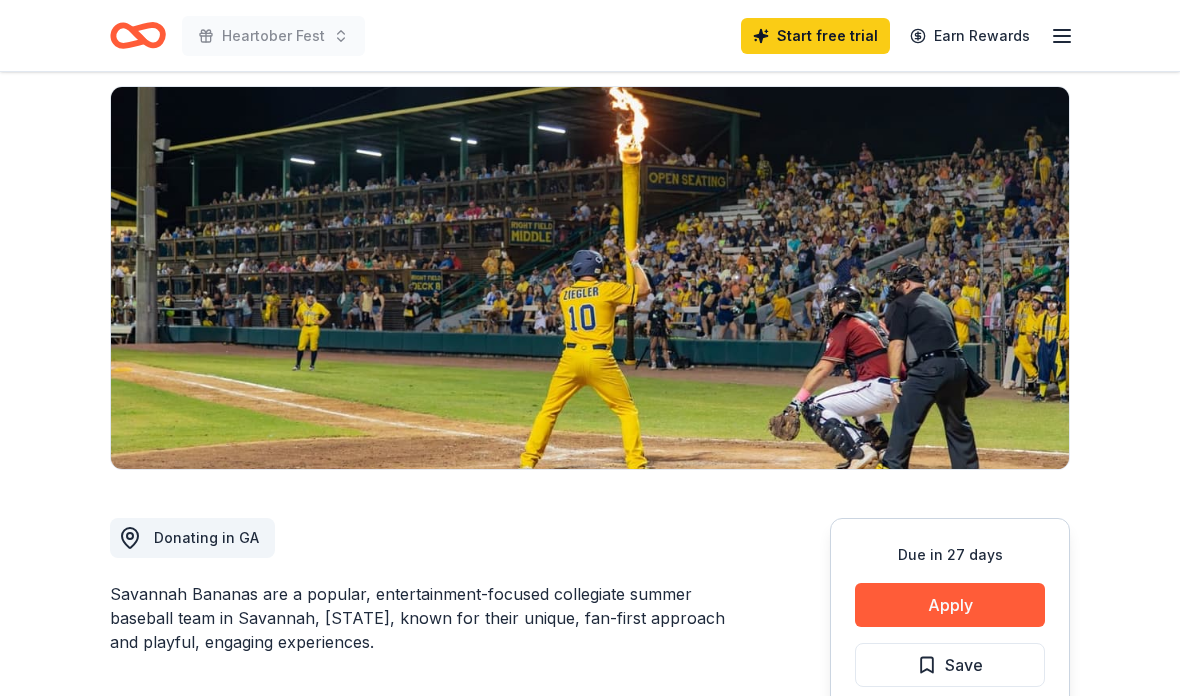 scroll, scrollTop: 0, scrollLeft: 0, axis: both 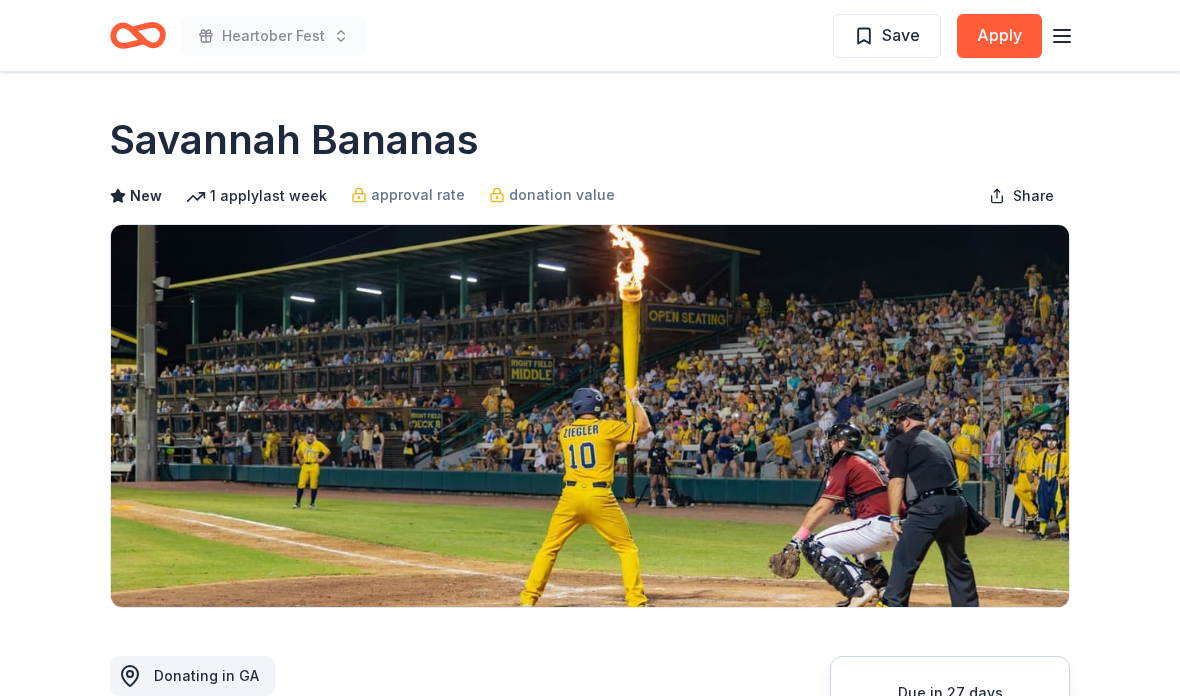 click 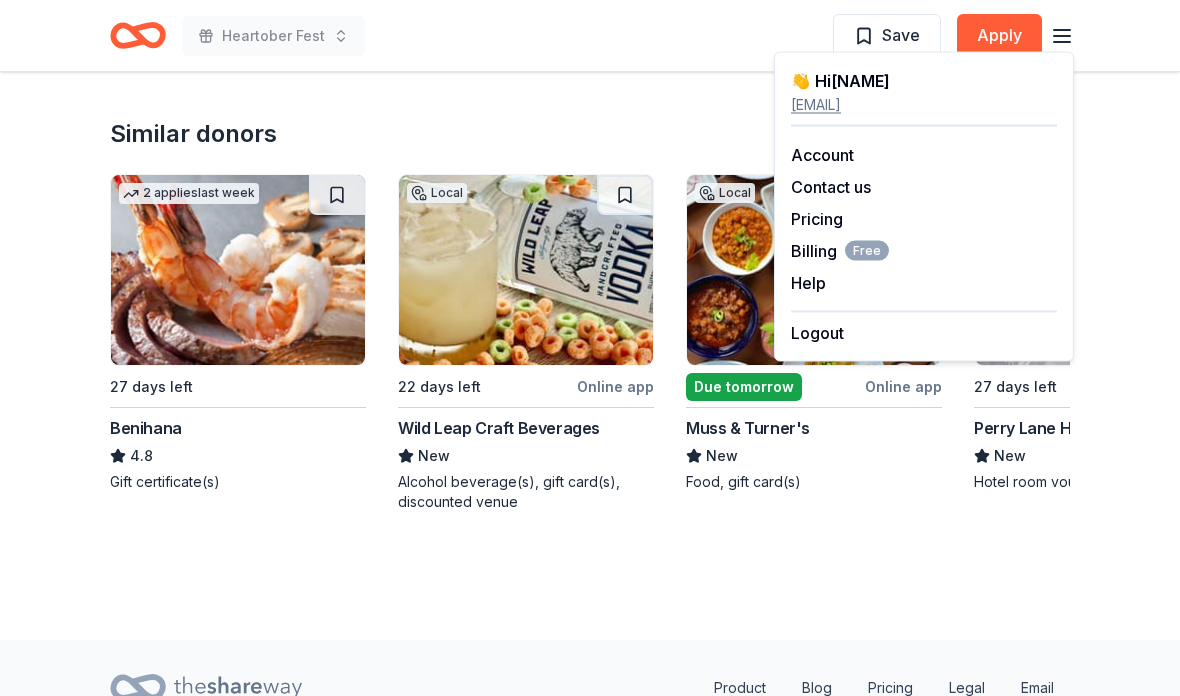 scroll, scrollTop: 2083, scrollLeft: 0, axis: vertical 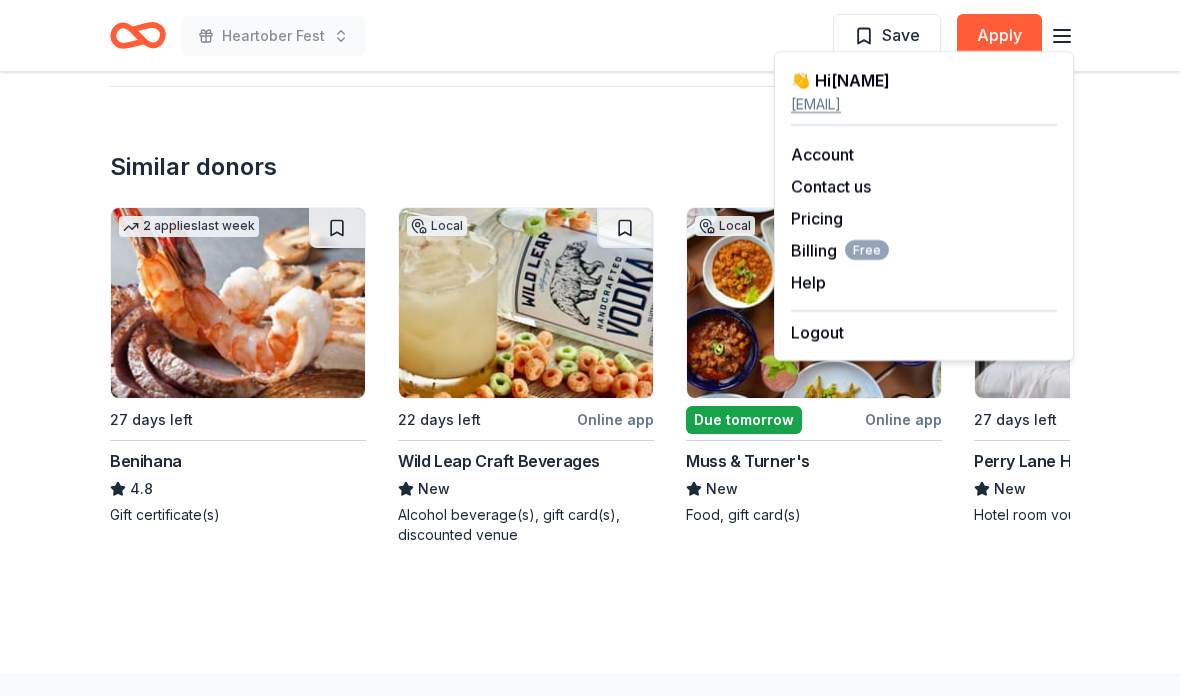 click on "Due in 27 days Share Savannah Bananas New 1   apply  last week approval rate donation value Share Donating in GA Savannah Bananas are a popular, entertainment-focused collegiate summer baseball team in Savannah, Georgia, known for their unique, fan-first approach and playful, engaging experiences. What they donate Merchandise Auction & raffle Donation can be shipped to you Donation can be picked up Who they donate to  Preferred 501(c)(3) required Due in 27 days Apply Save ⚡️ Quick application Usually responds in  a few weeks Updated  about 2 months  ago Report a mistake approval rate 20 % approved 30 % declined 50 % no response donation value (average) 20% 70% 0% 10% $xx - $xx $xx - $xx $xx - $xx $xx - $xx Start free Pro trial to view approval rates and average donation values New Be the first to review this company! Leave a review Similar donors 2   applies  last week 27 days left Benihana 4.8 Gift certificate(s) Local 22 days left Online app Wild Leap Craft Beverages New Local Due tomorrow Online app 15" at bounding box center (590, -669) 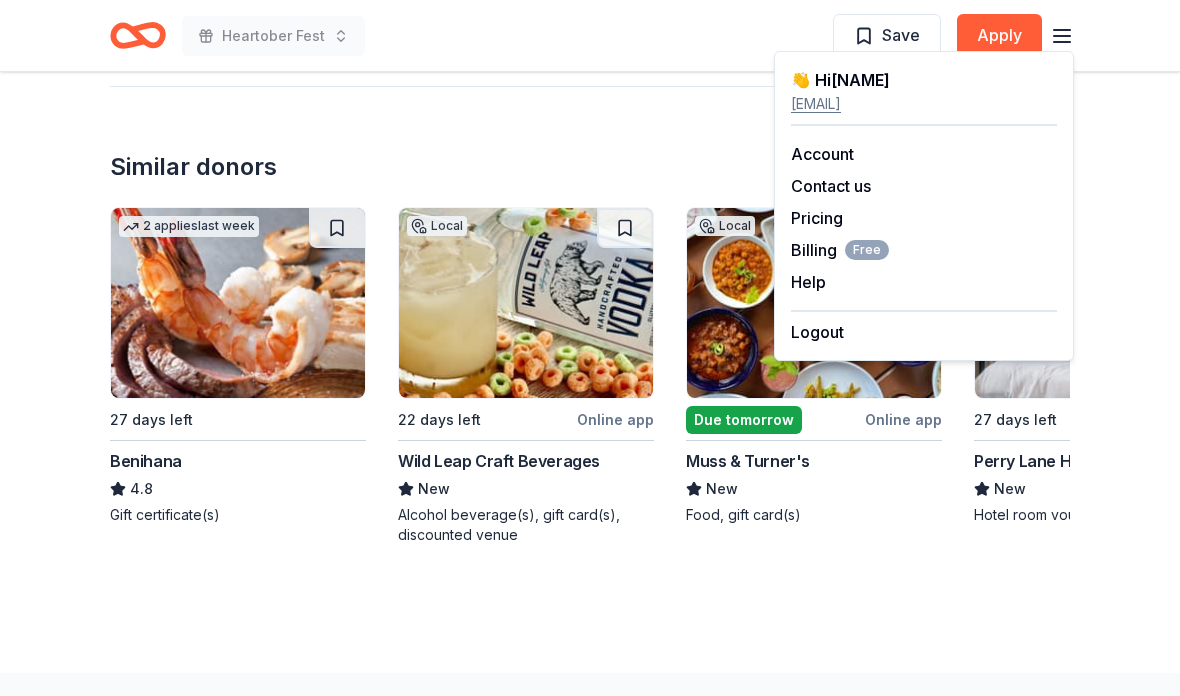 scroll, scrollTop: 2084, scrollLeft: 0, axis: vertical 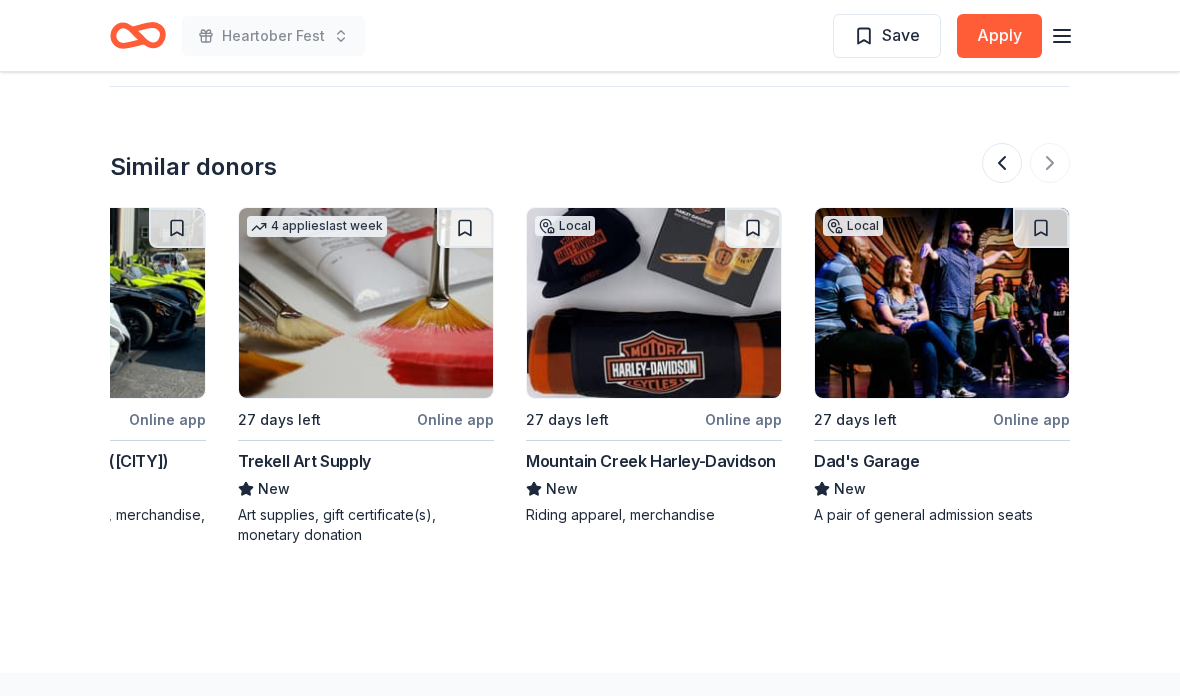 click on "Heartober Fest  Save Apply" at bounding box center (590, 35) 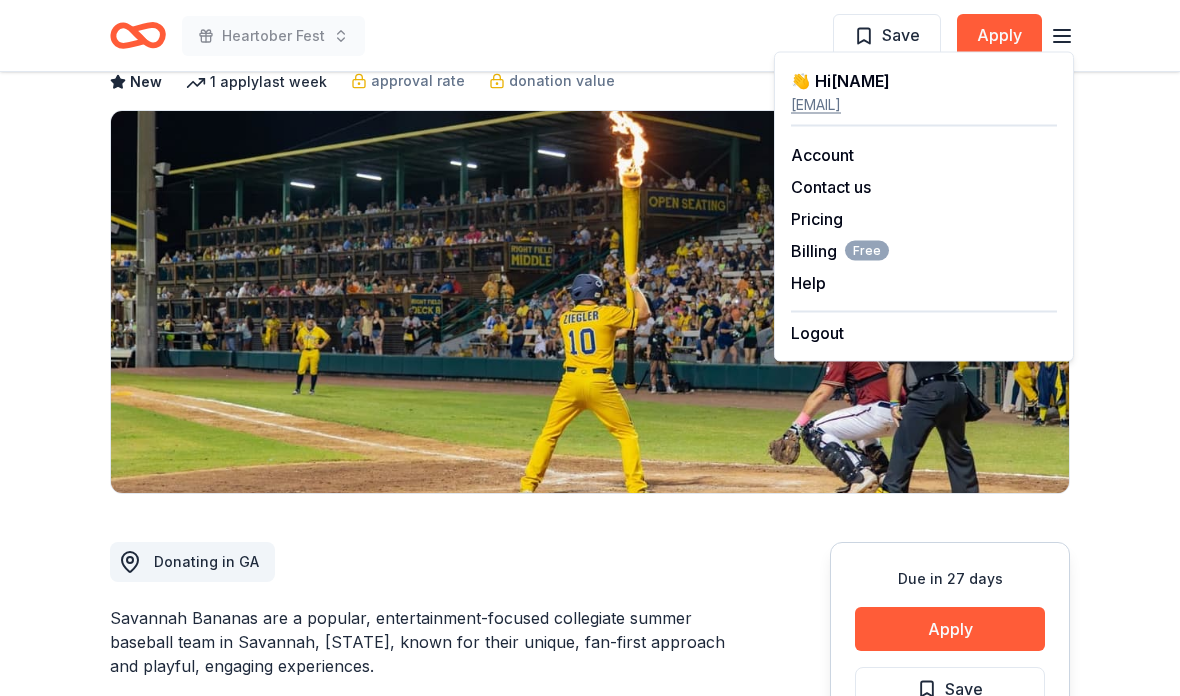 scroll, scrollTop: 0, scrollLeft: 0, axis: both 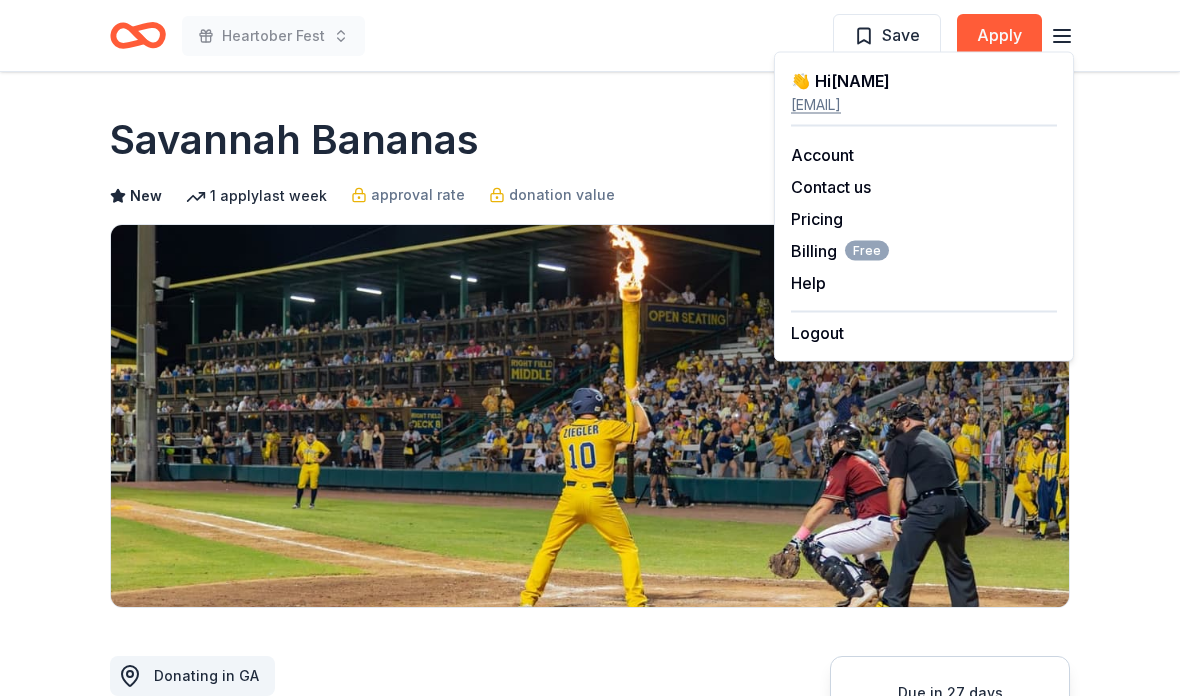 click on "Savannah Bananas" at bounding box center (294, 140) 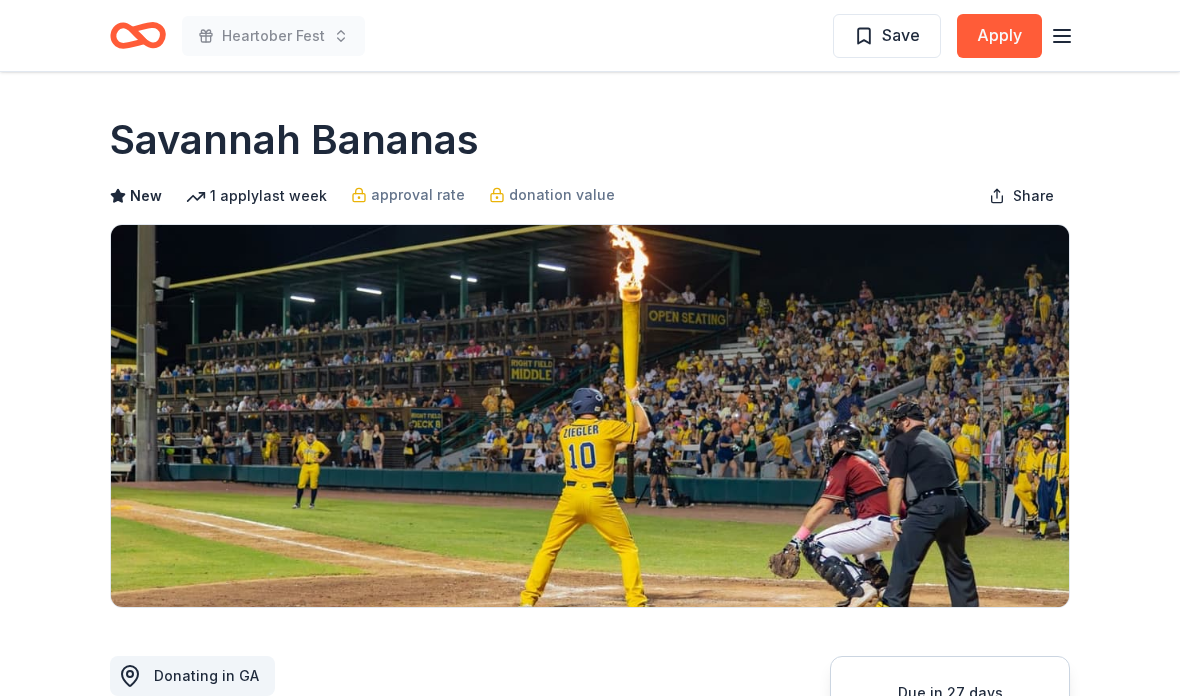 click 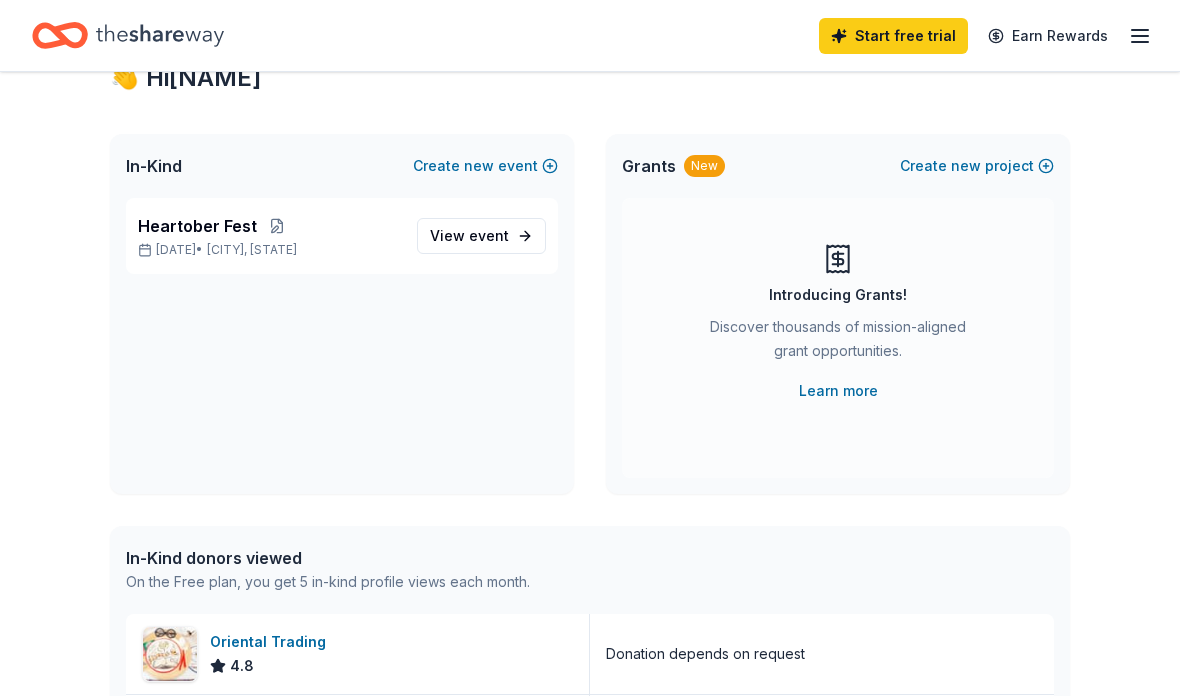 scroll, scrollTop: 0, scrollLeft: 0, axis: both 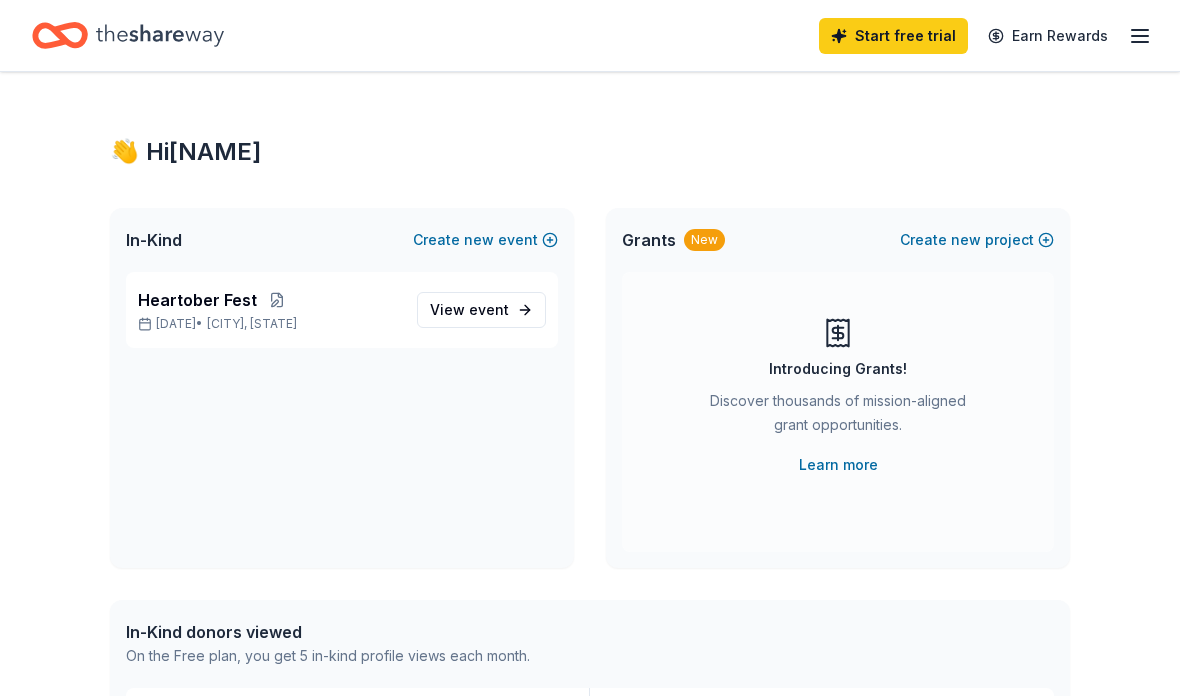 click 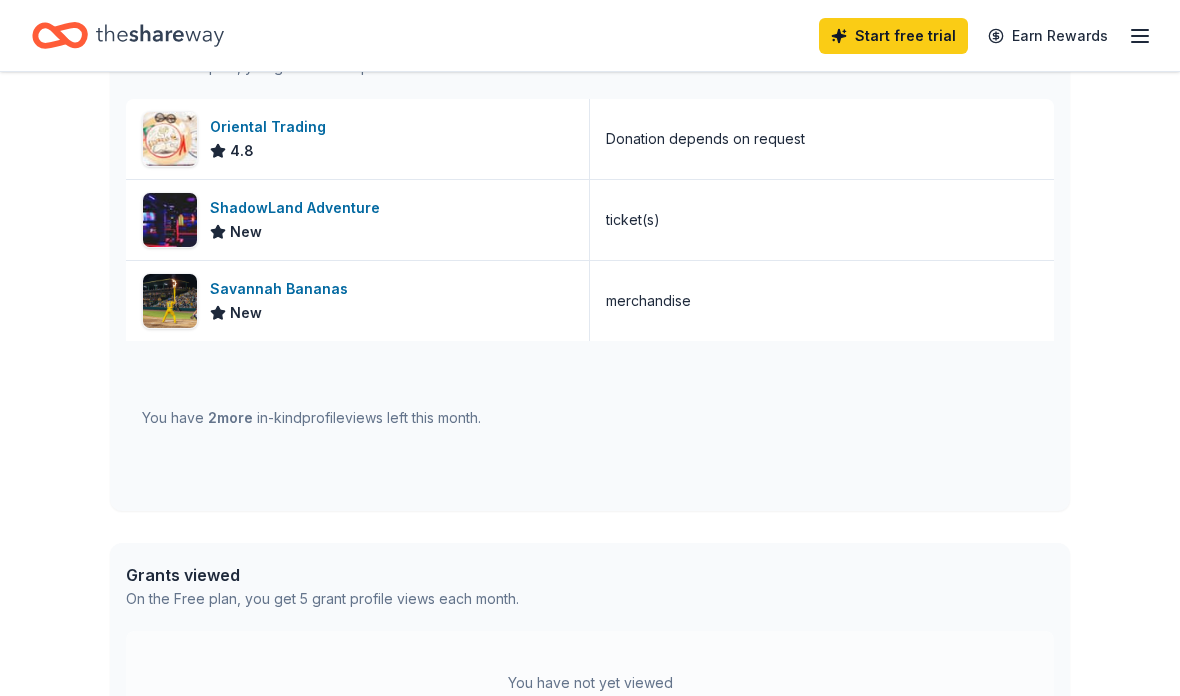 scroll, scrollTop: 630, scrollLeft: 0, axis: vertical 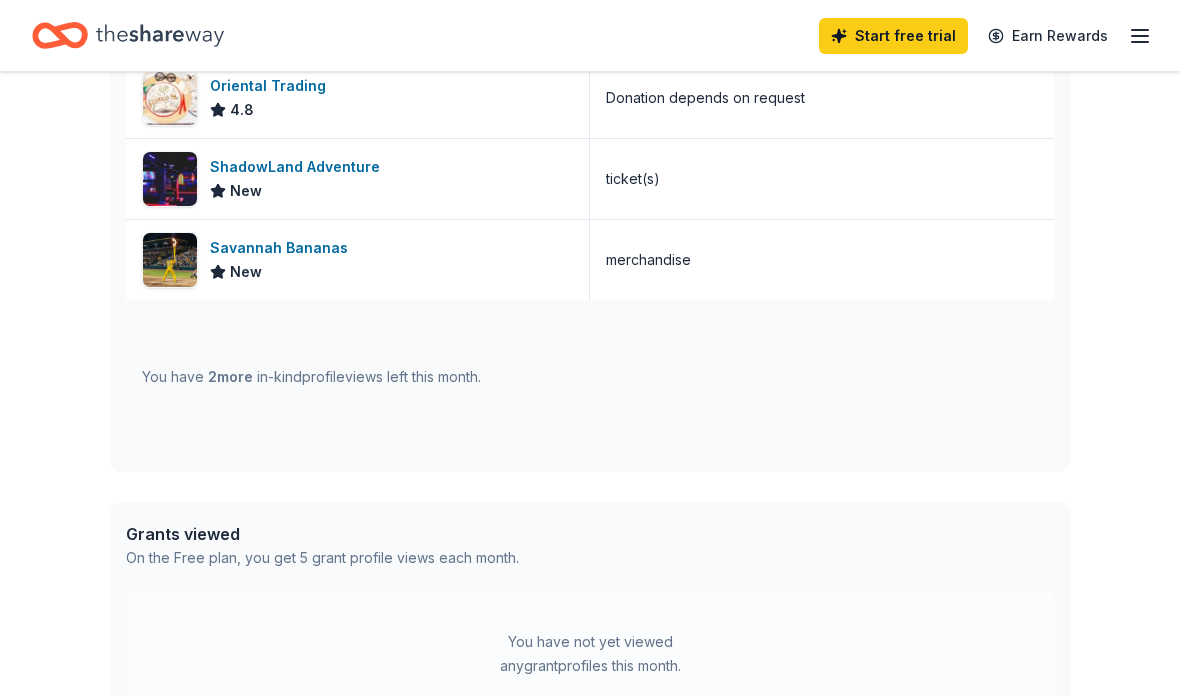click on "You have   2  more   in-kind  profile  views   left this month." at bounding box center [590, 377] 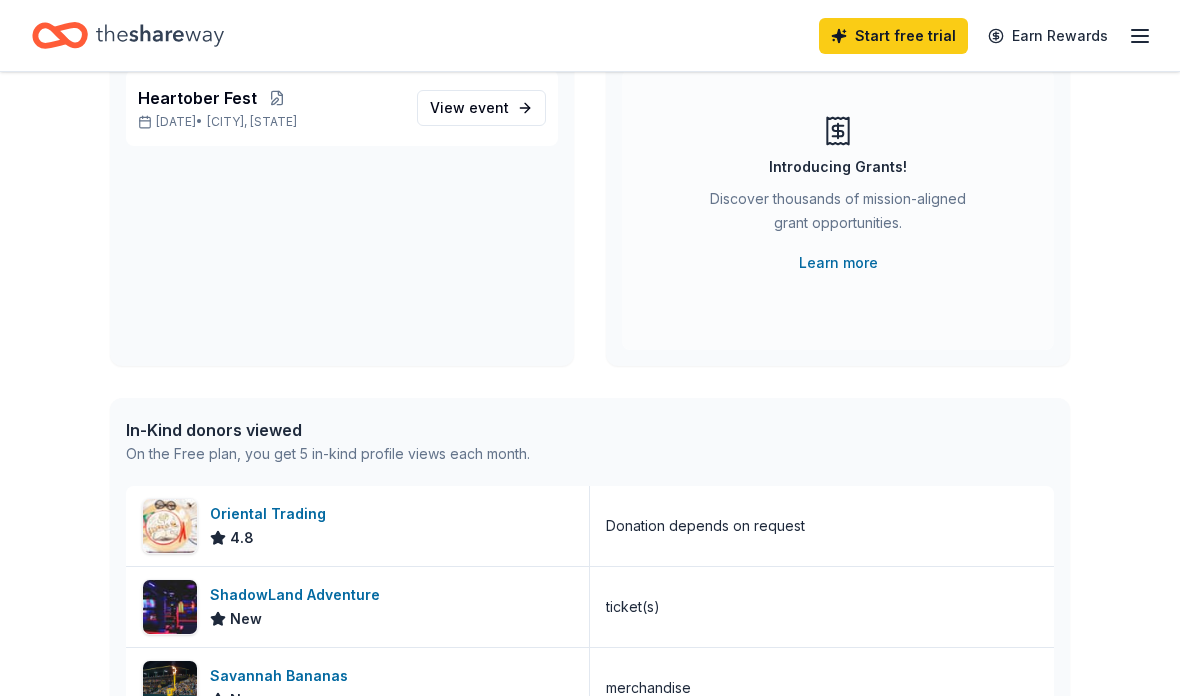scroll, scrollTop: 0, scrollLeft: 0, axis: both 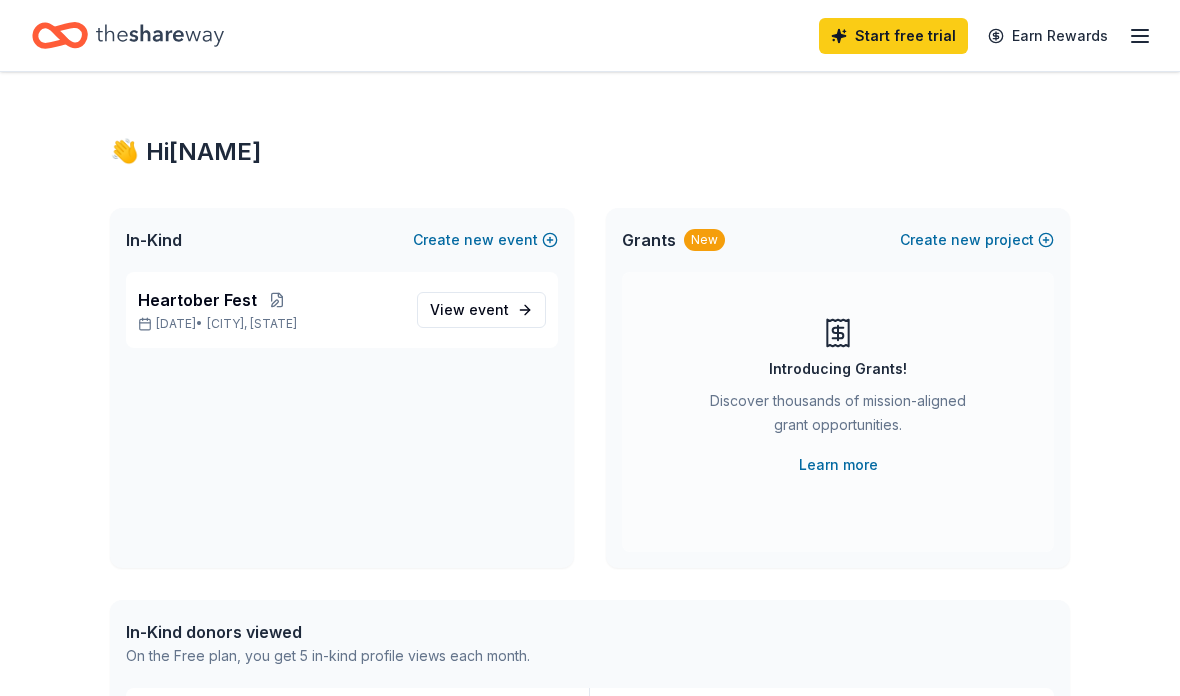 click 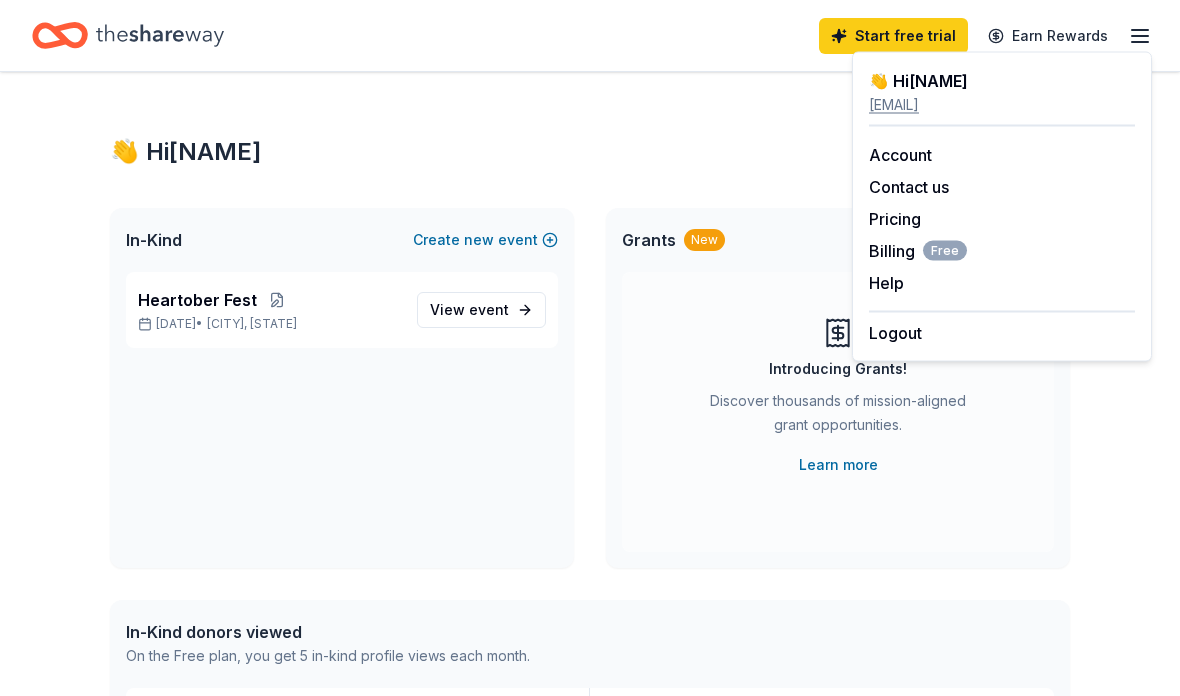 click on "👋 Hi  Sarrah" at bounding box center (590, 152) 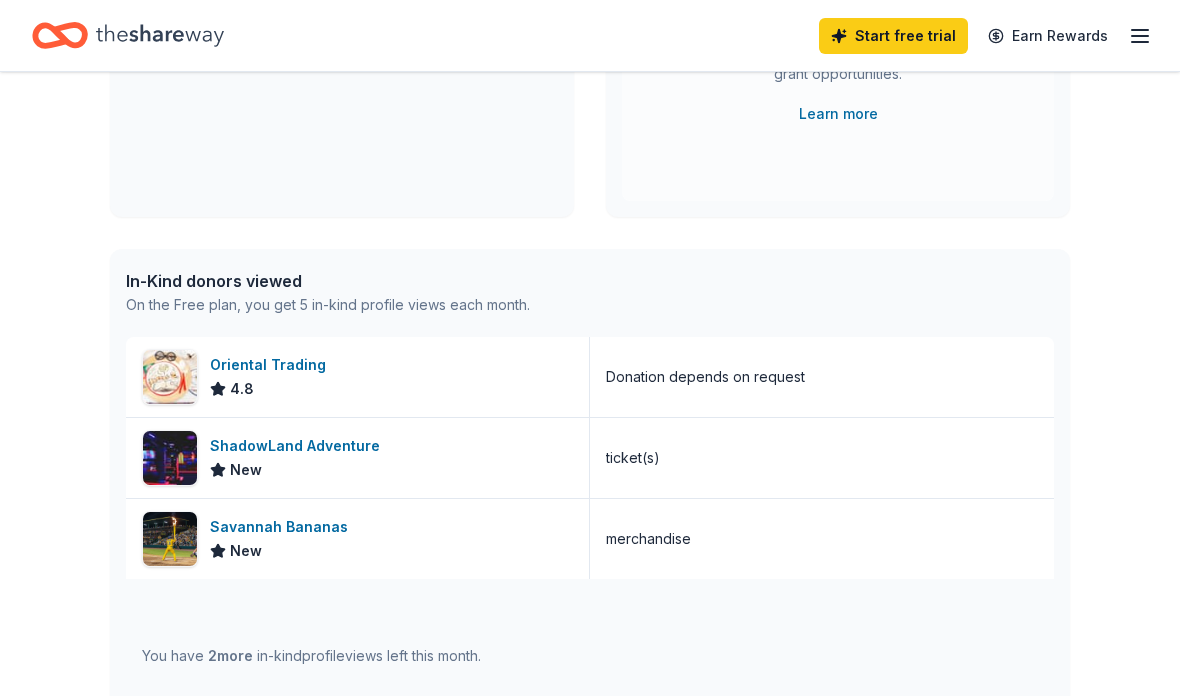 scroll, scrollTop: 351, scrollLeft: 0, axis: vertical 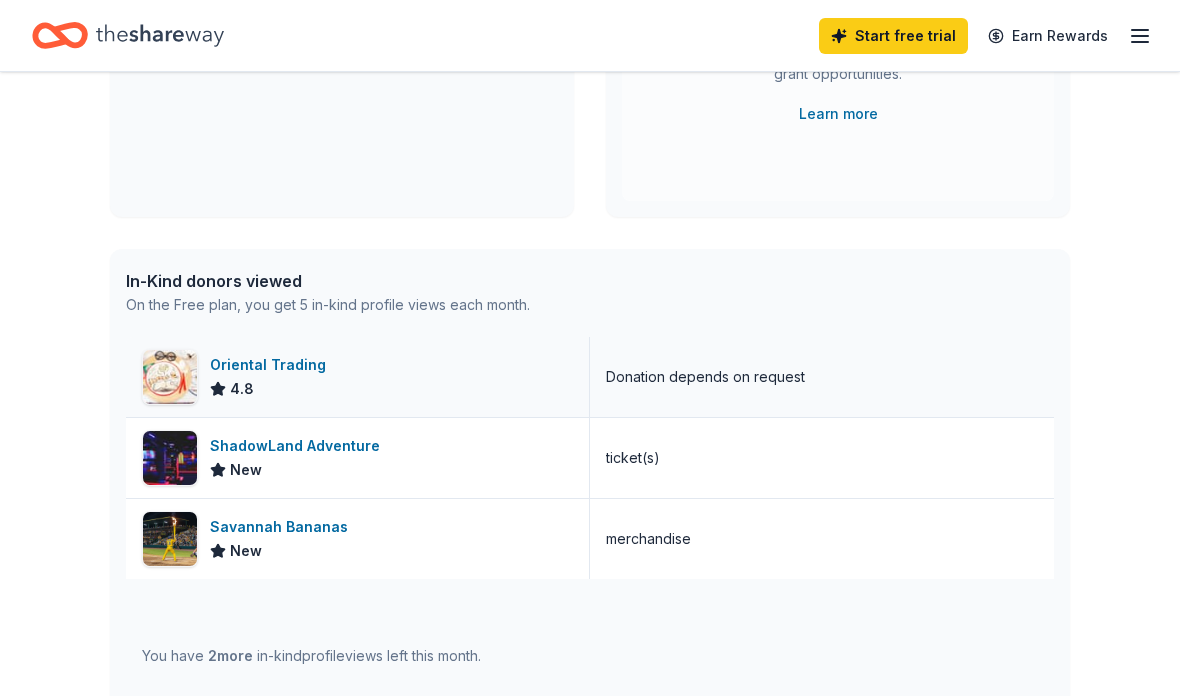 click on "Oriental Trading" at bounding box center (272, 365) 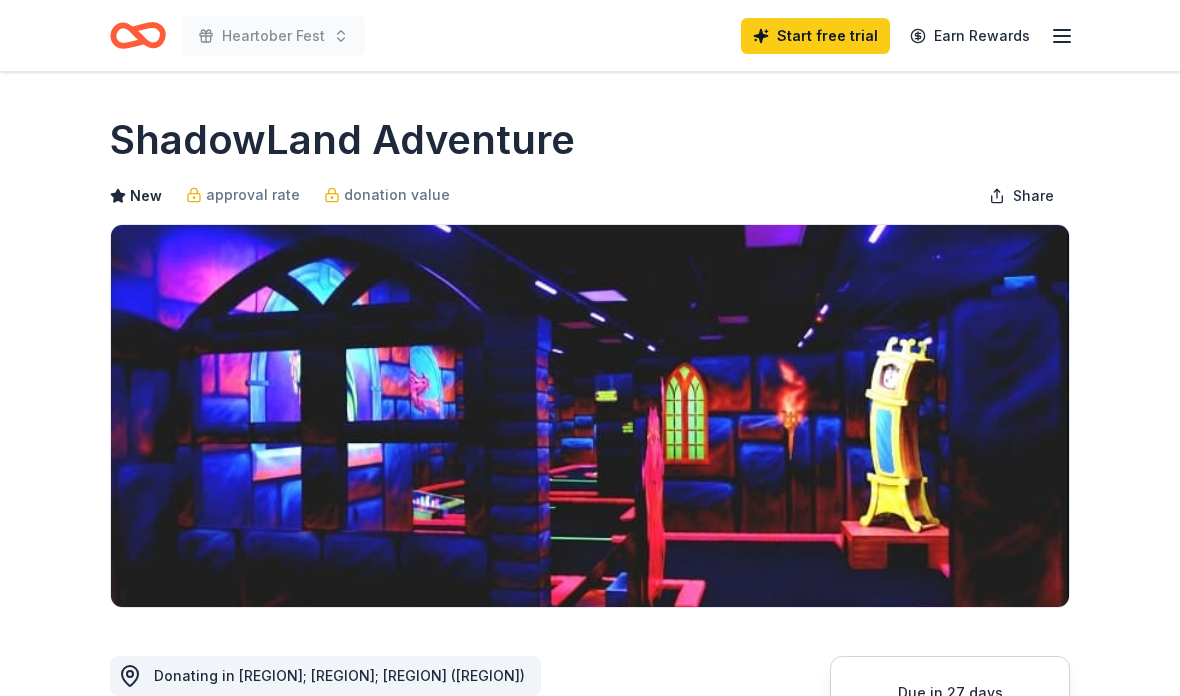 scroll, scrollTop: 0, scrollLeft: 0, axis: both 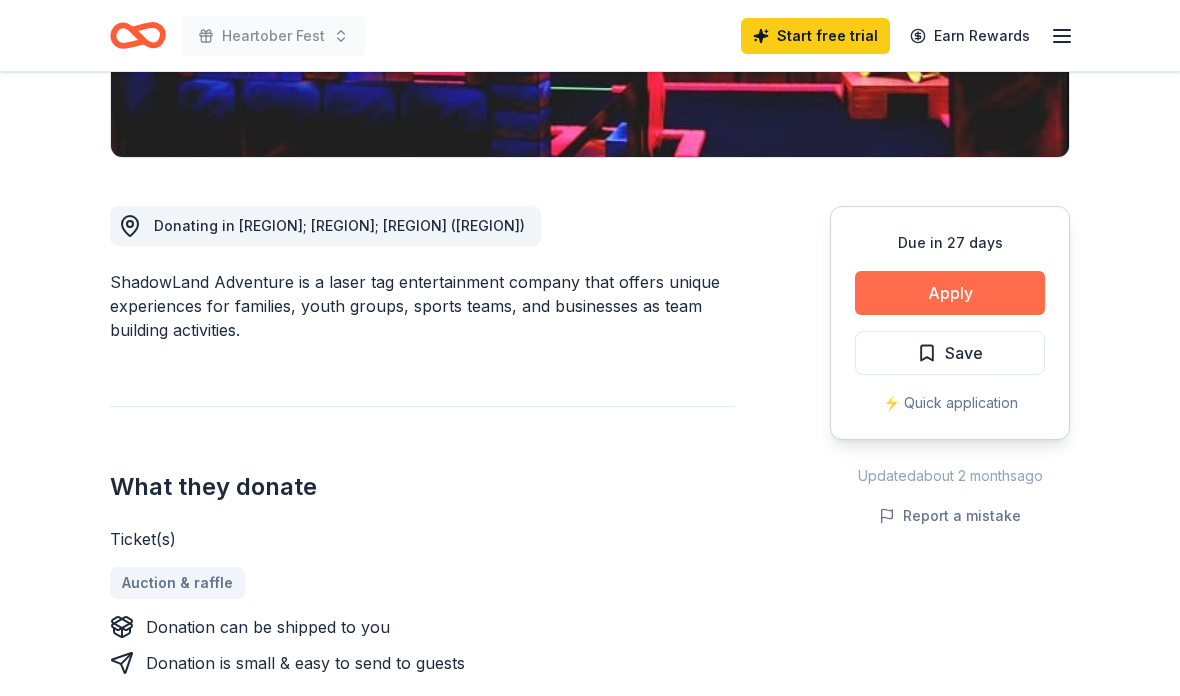 click on "Apply" at bounding box center [950, 294] 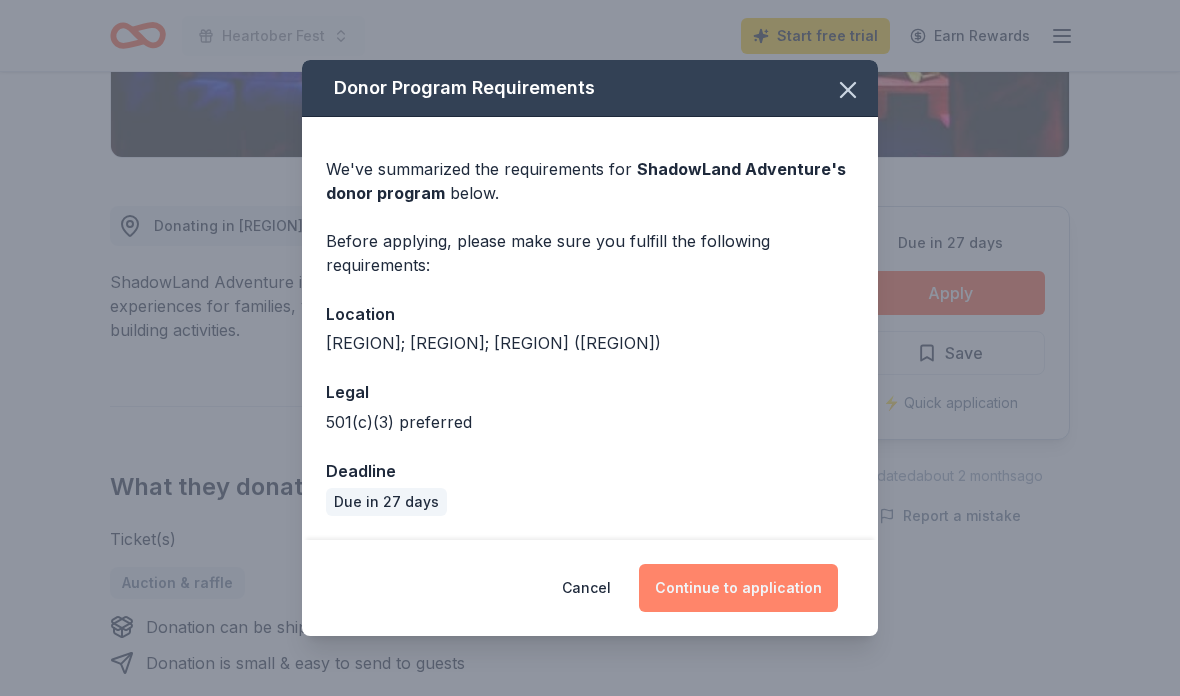 click on "Continue to application" at bounding box center [738, 588] 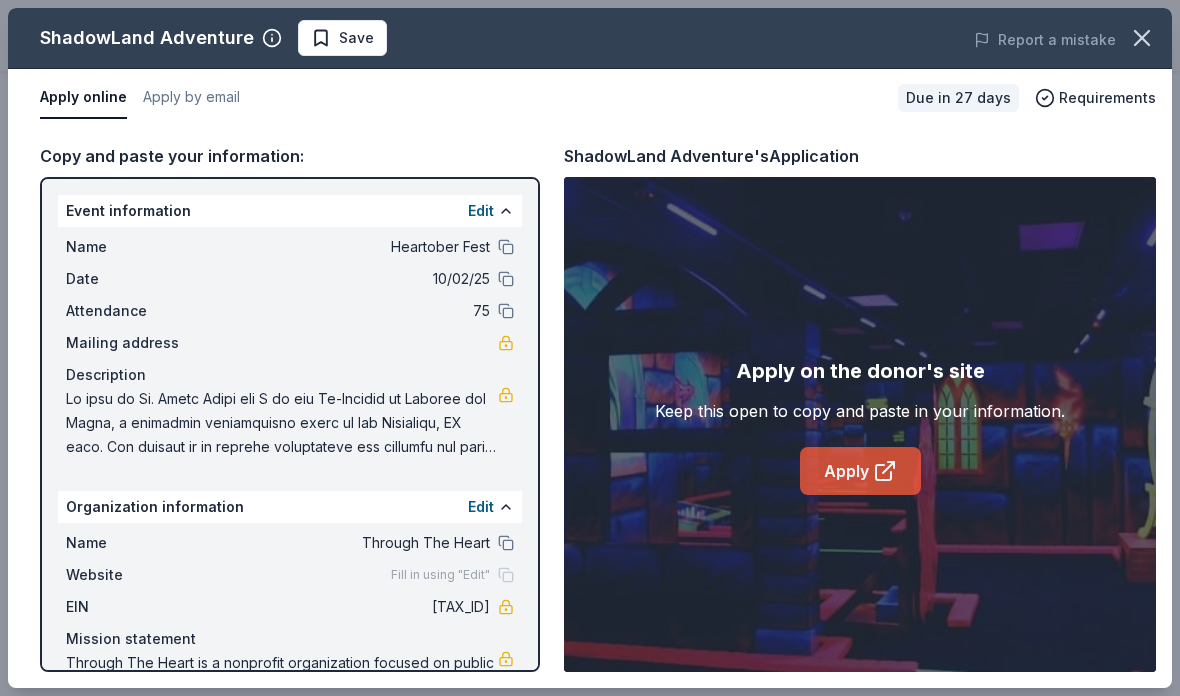 click 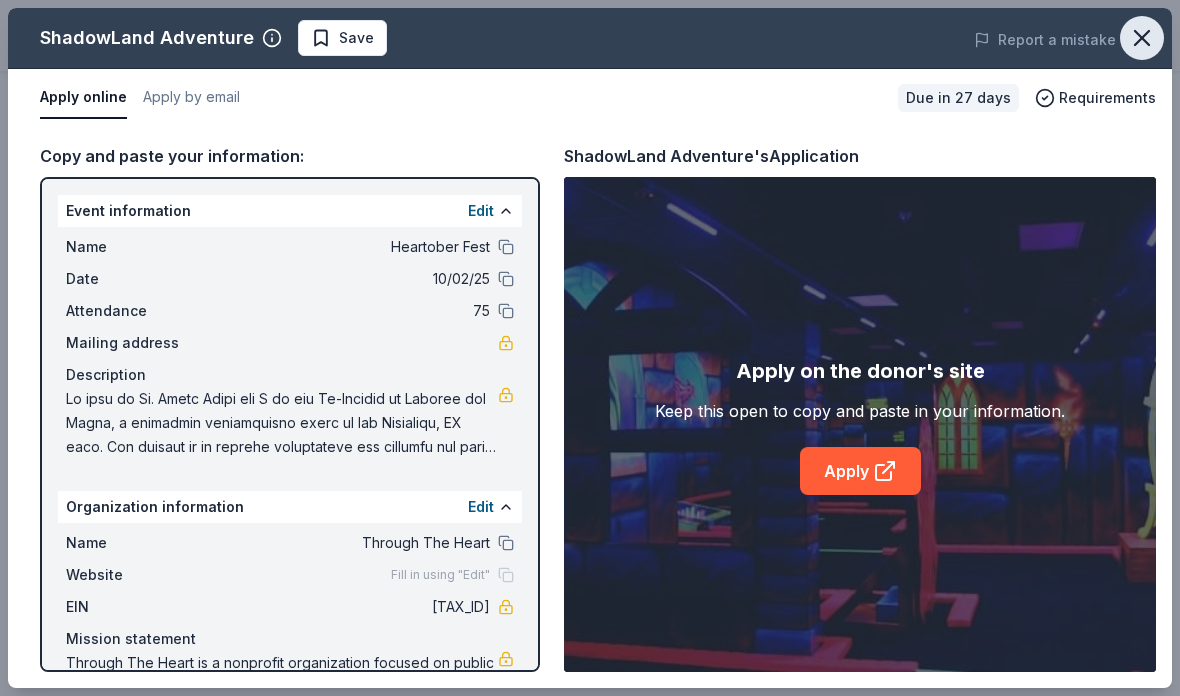 click at bounding box center [1142, 38] 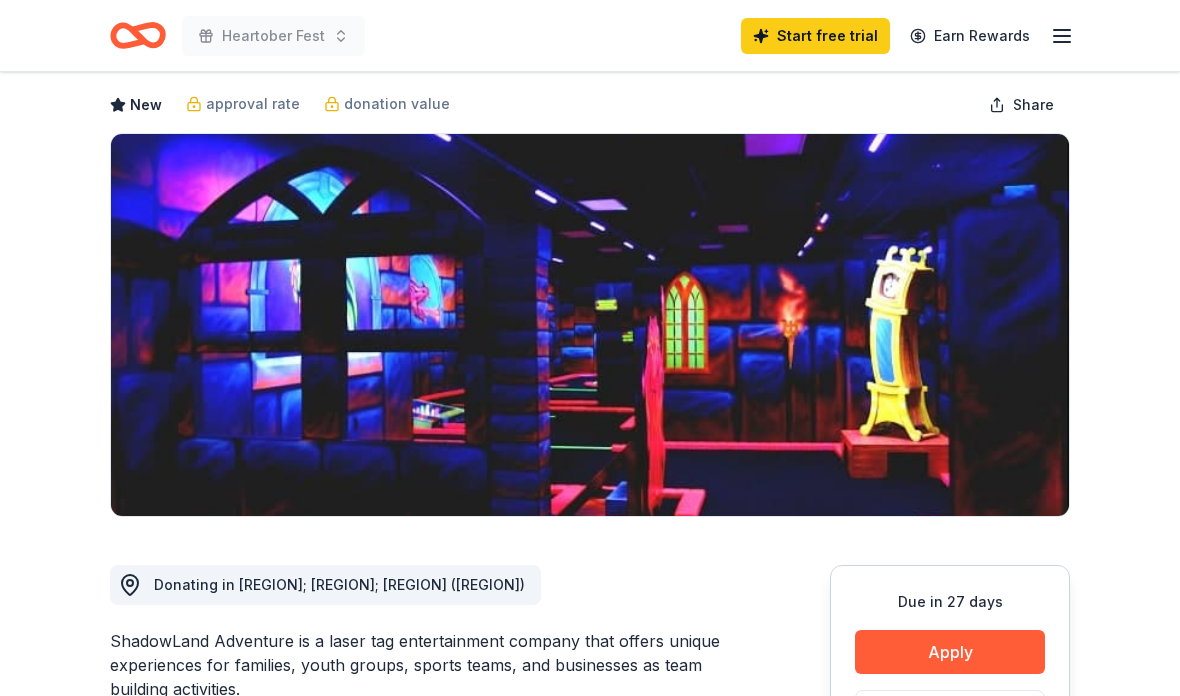 scroll, scrollTop: 0, scrollLeft: 0, axis: both 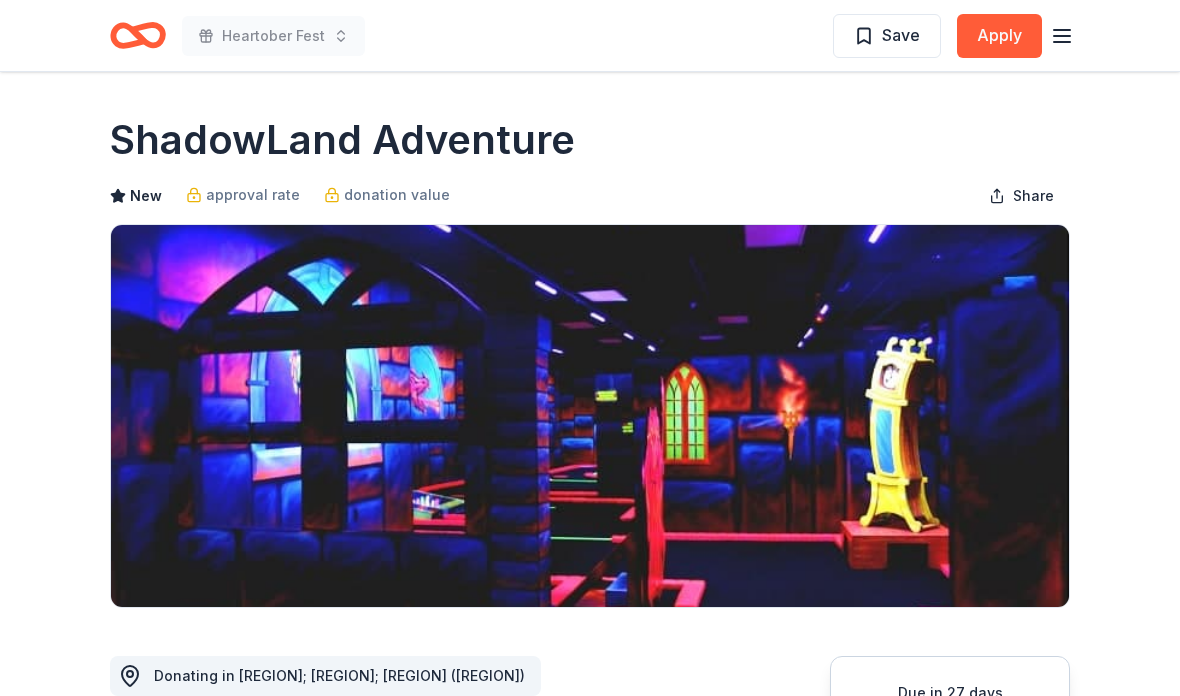 click 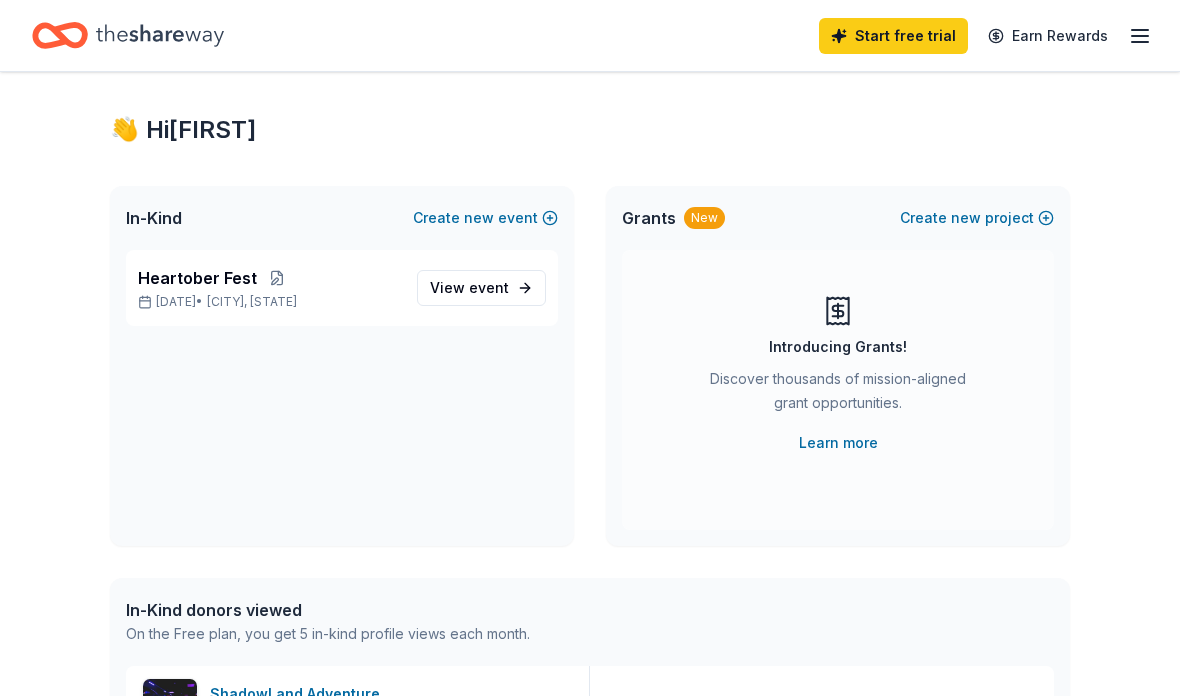 scroll, scrollTop: 0, scrollLeft: 0, axis: both 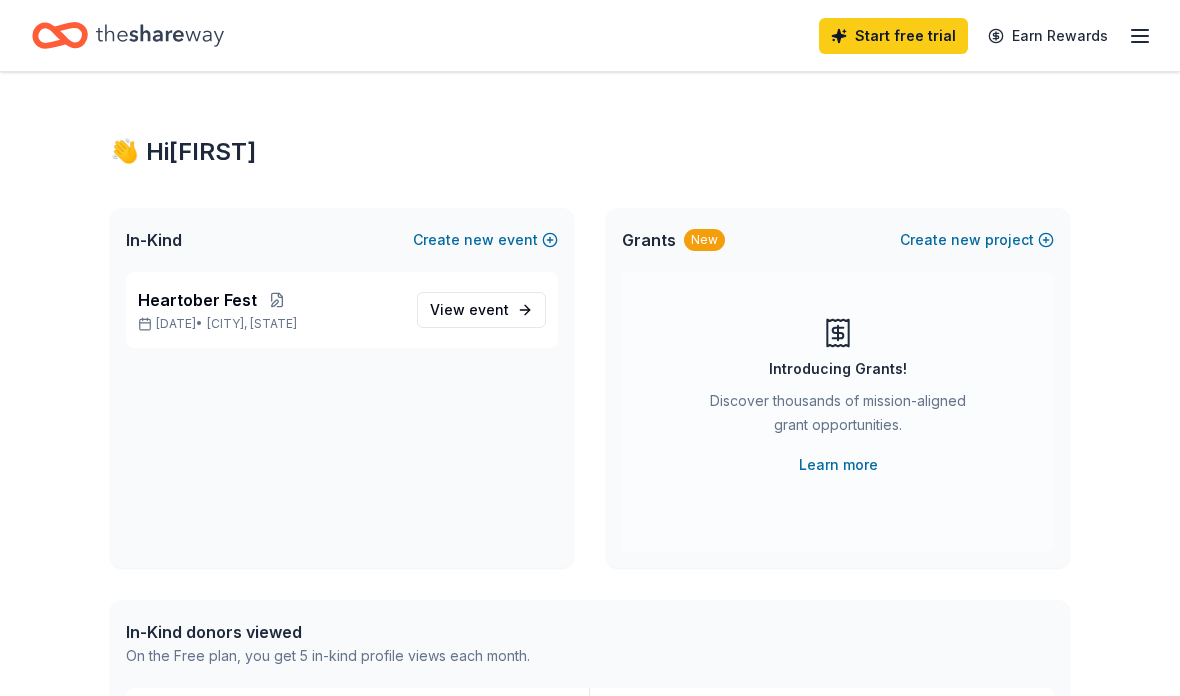 click 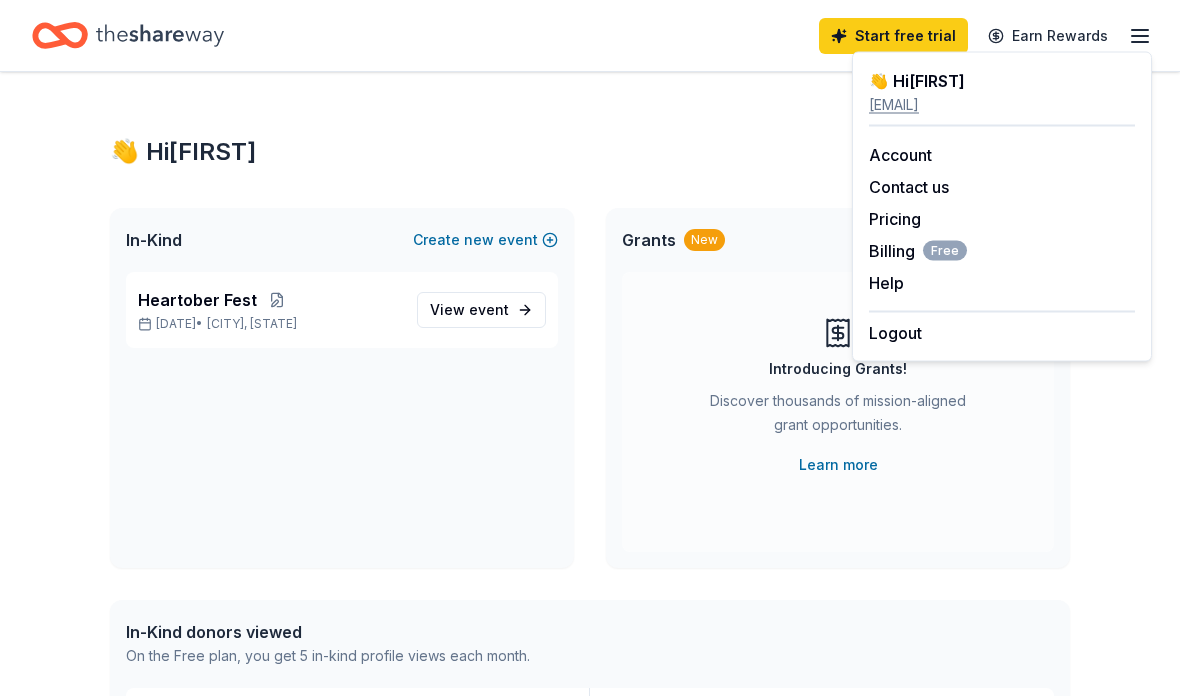 click on "Heartober Fest  Oct 02, 2025  •  Edgewater, MD View   event" at bounding box center (342, 420) 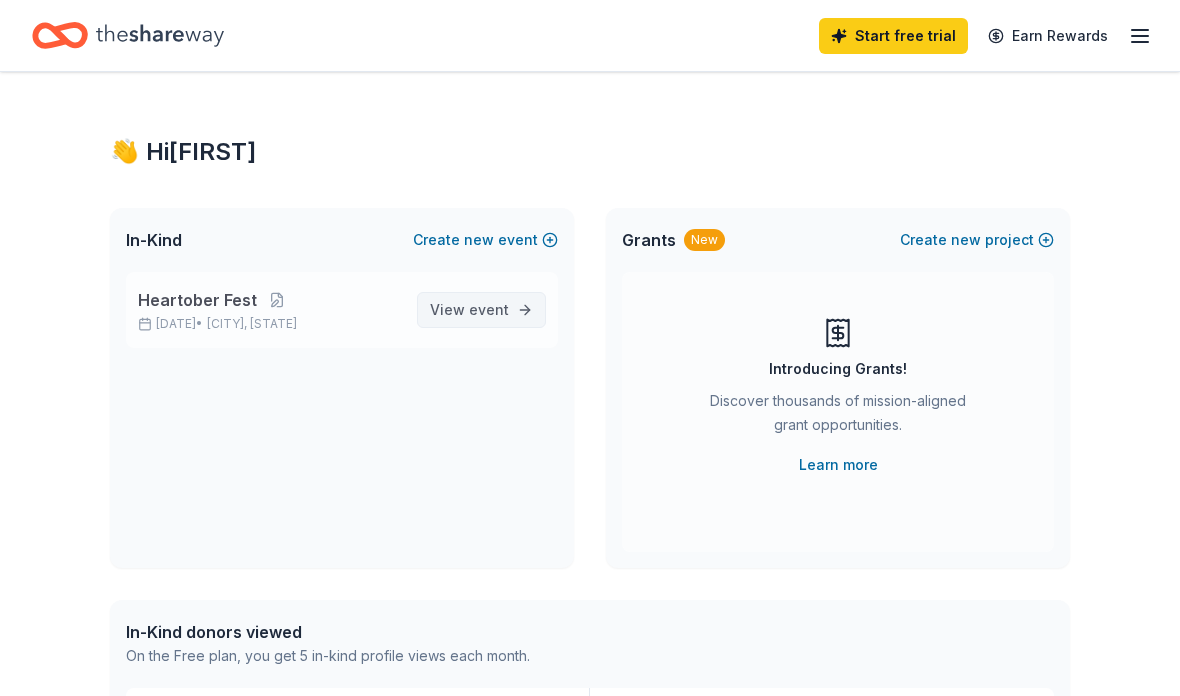 click on "View   event" at bounding box center (481, 310) 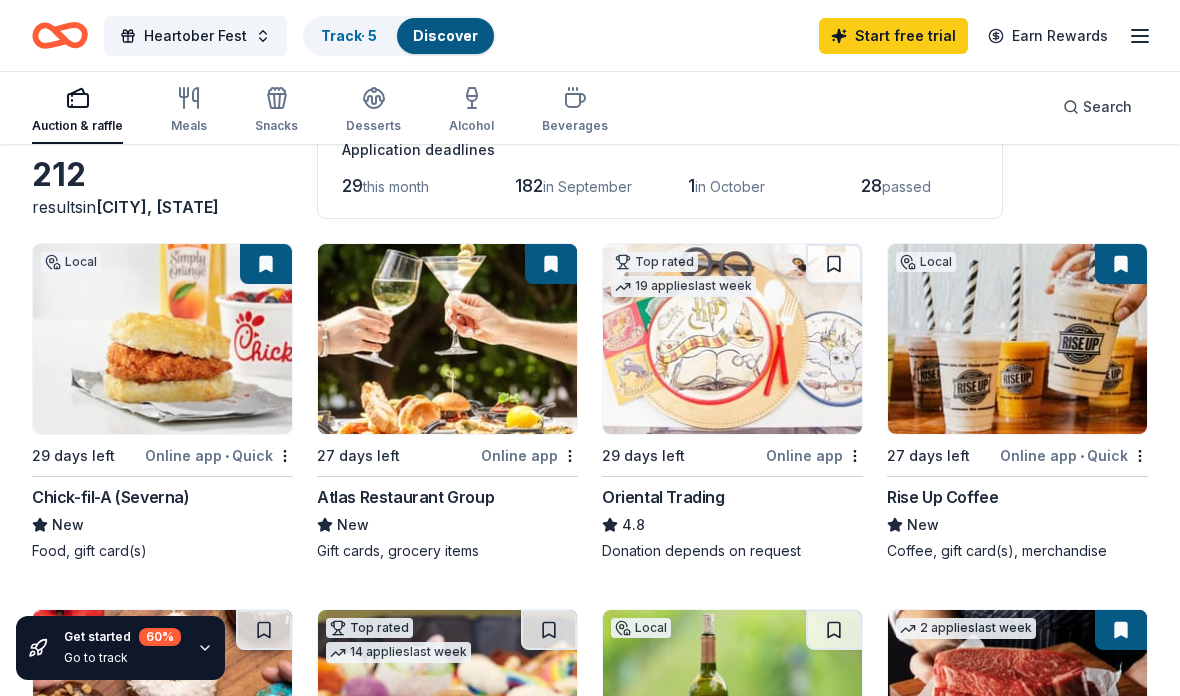 scroll, scrollTop: 205, scrollLeft: 0, axis: vertical 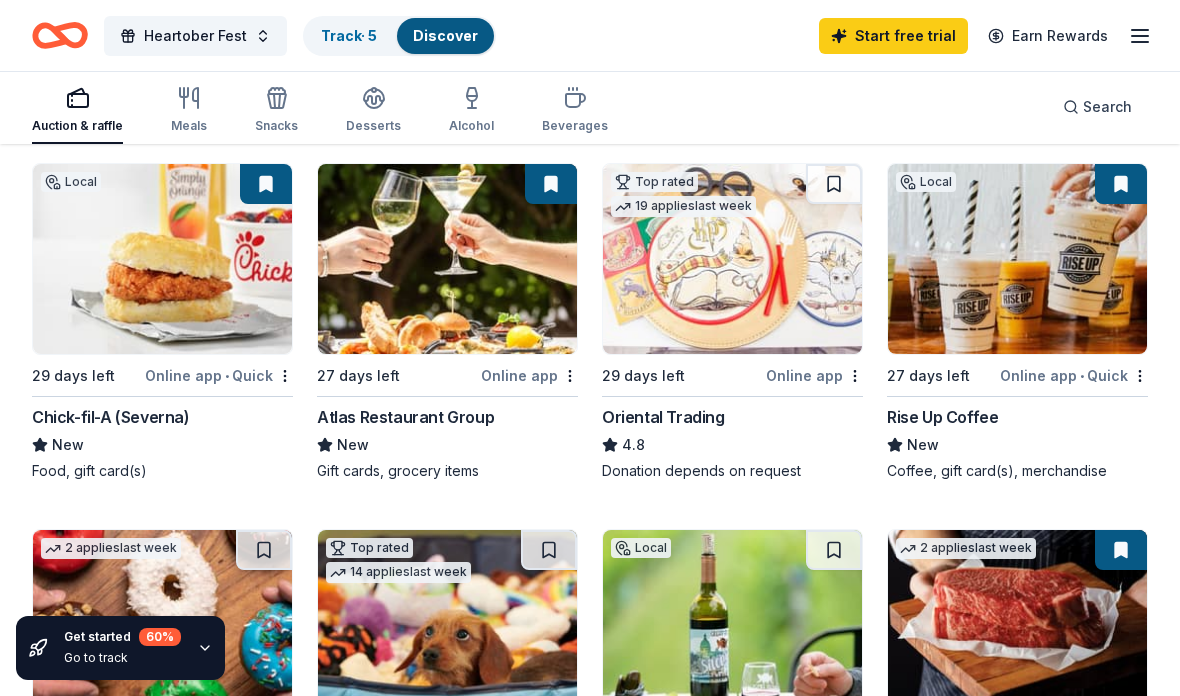 click at bounding box center [732, 259] 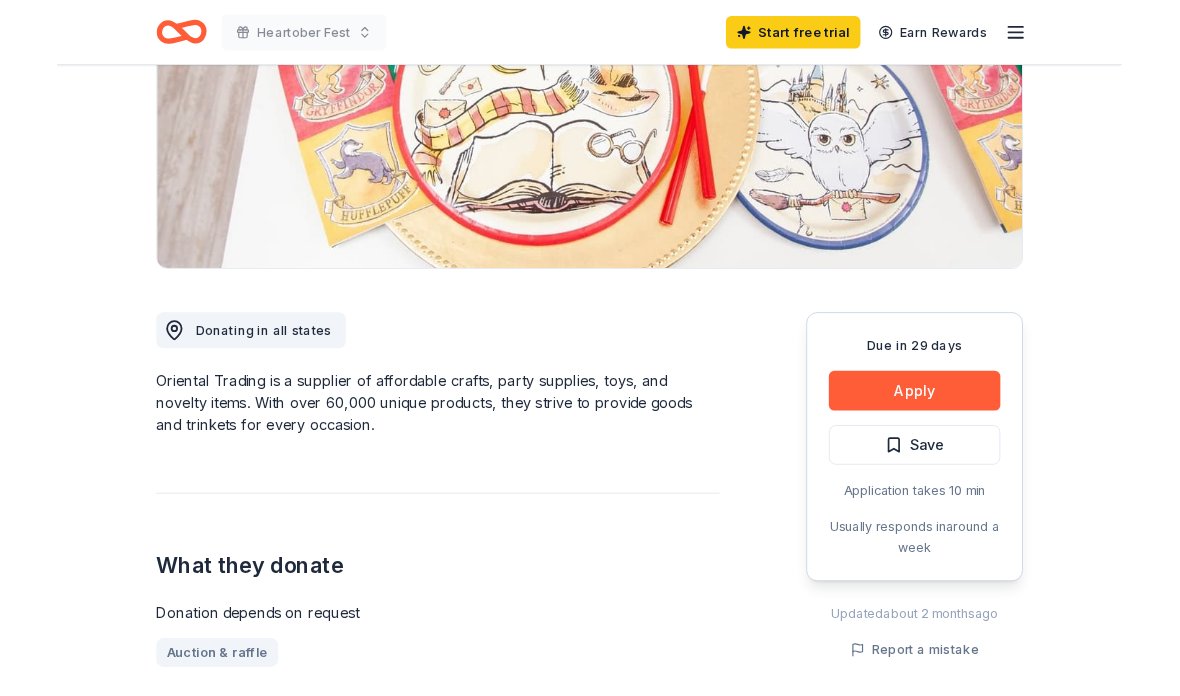 scroll, scrollTop: 327, scrollLeft: 0, axis: vertical 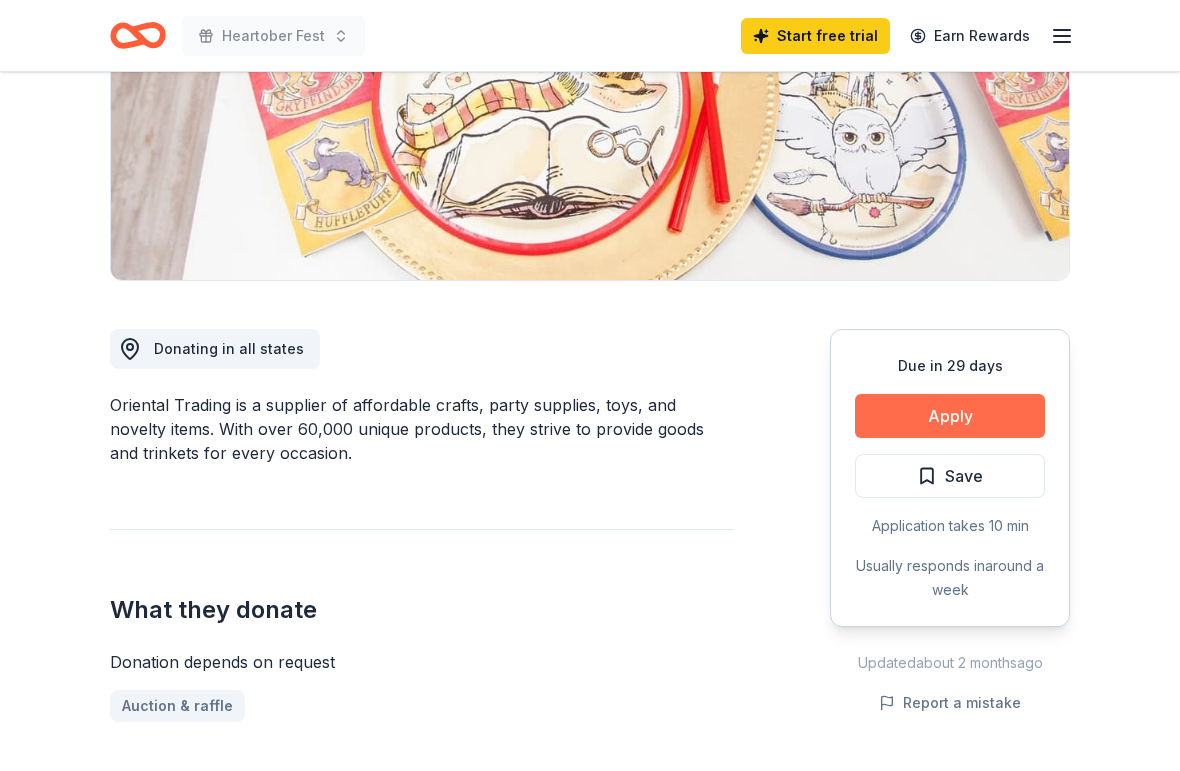 click on "Apply" at bounding box center [950, 416] 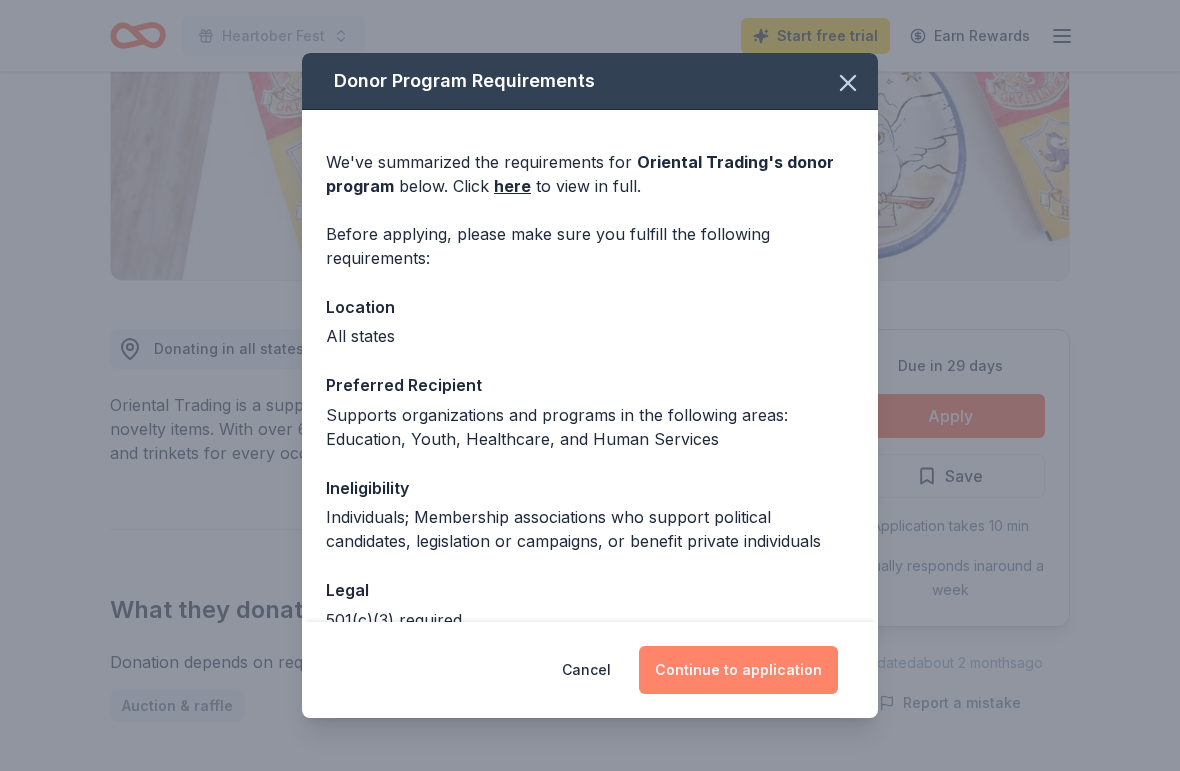 click on "Continue to application" at bounding box center (738, 670) 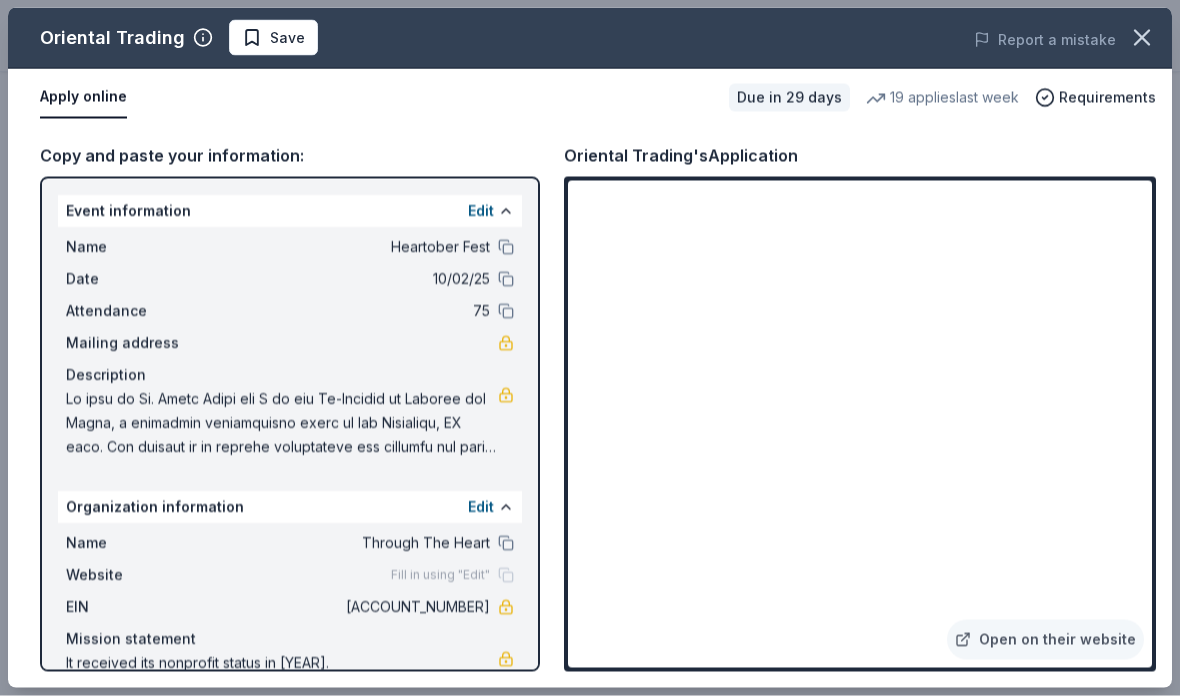 scroll, scrollTop: 909, scrollLeft: 0, axis: vertical 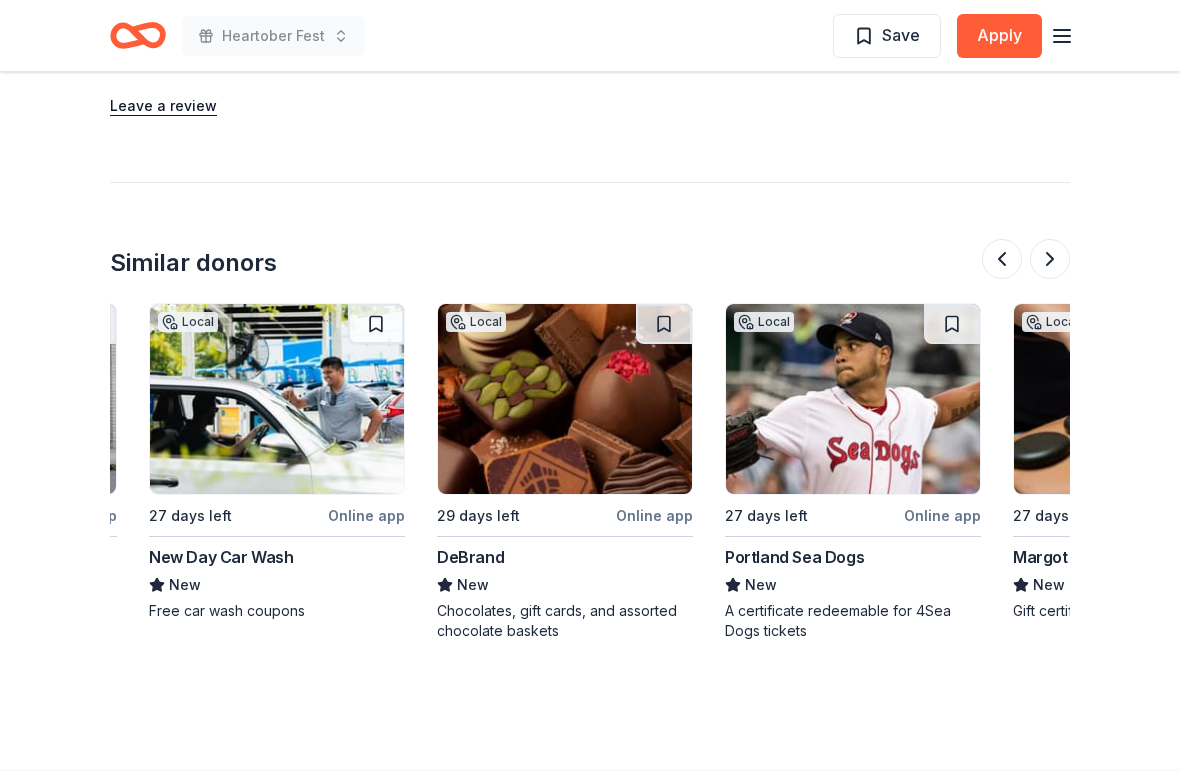 click on "29 days left" at bounding box center [524, 515] 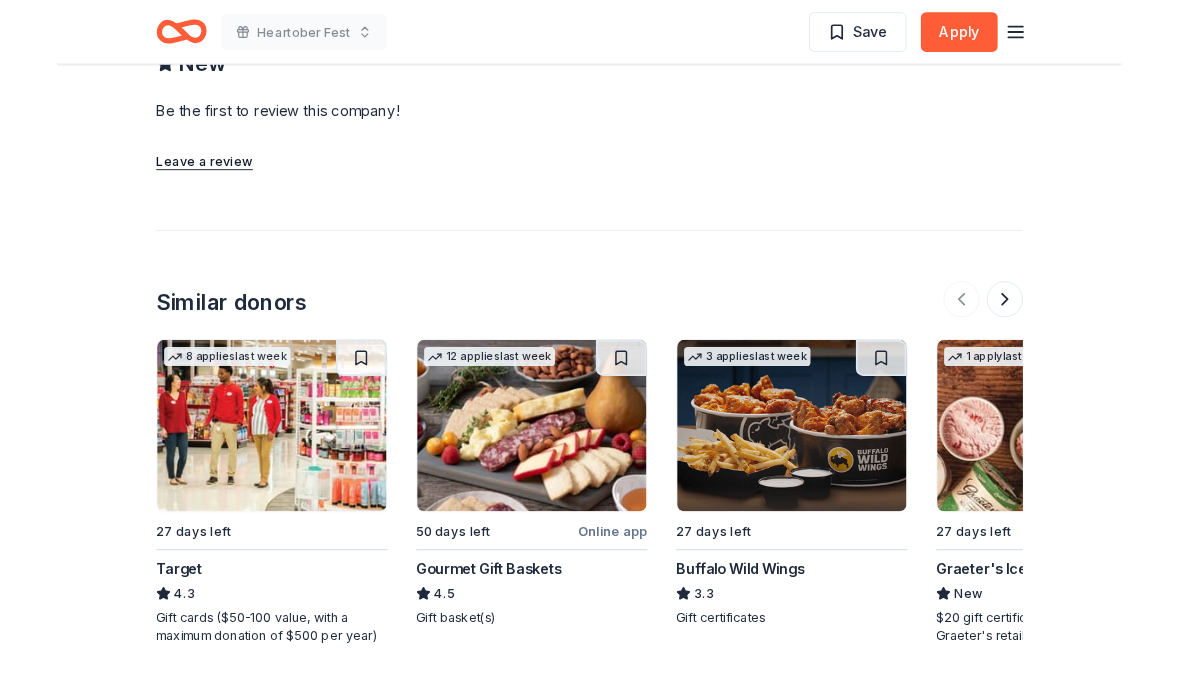 scroll, scrollTop: 1774, scrollLeft: 0, axis: vertical 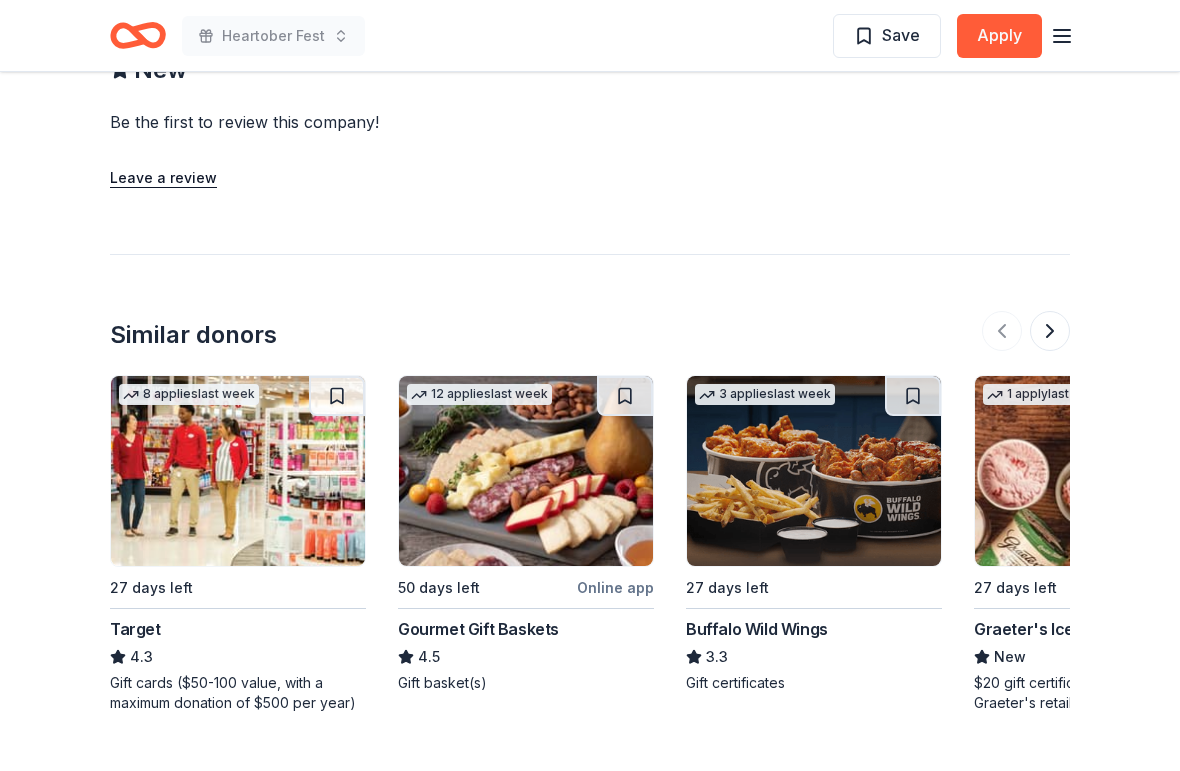 click at bounding box center (238, 471) 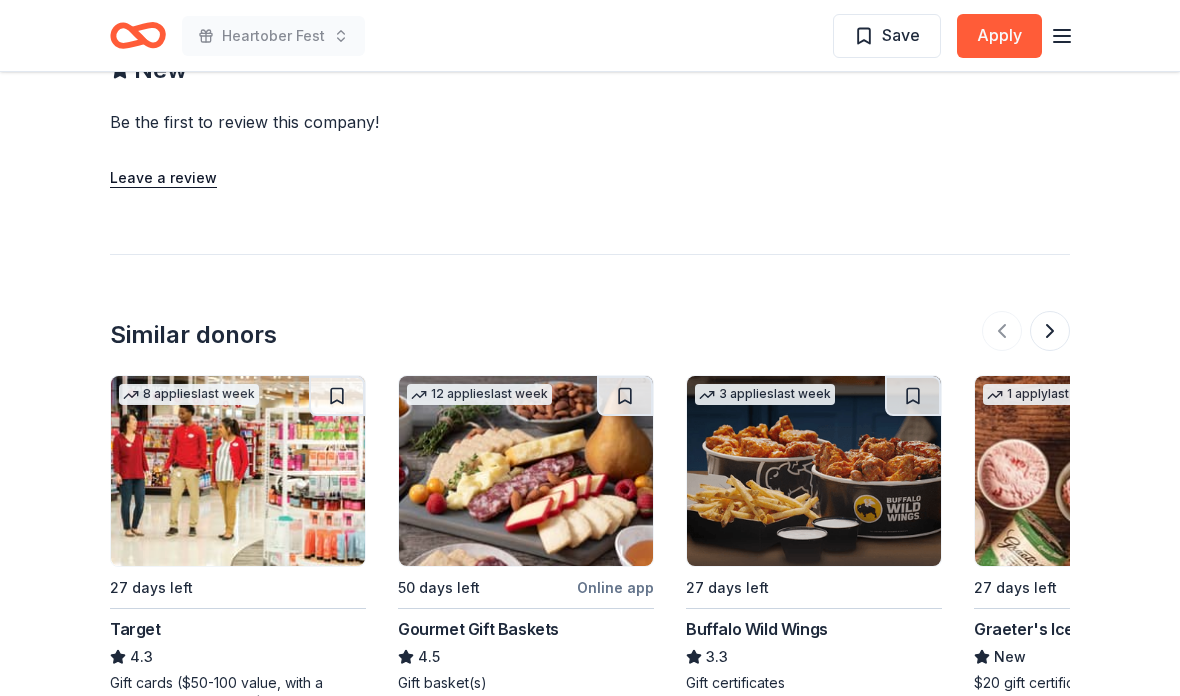 scroll, scrollTop: 1854, scrollLeft: 0, axis: vertical 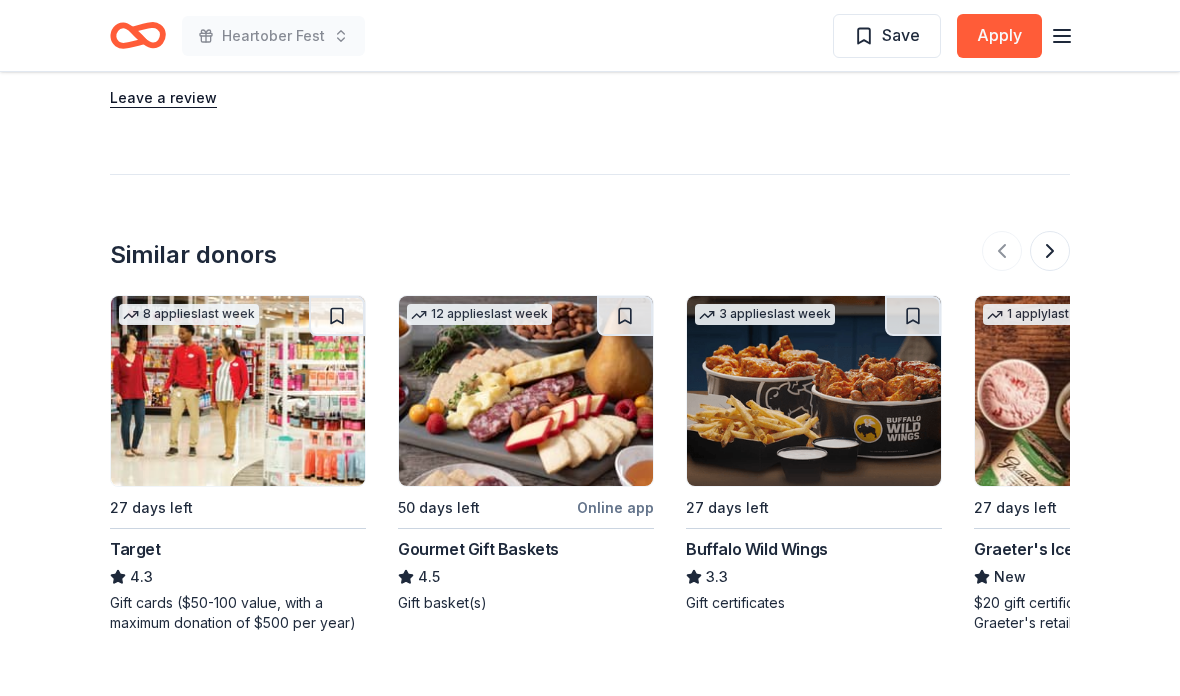 click at bounding box center [526, 391] 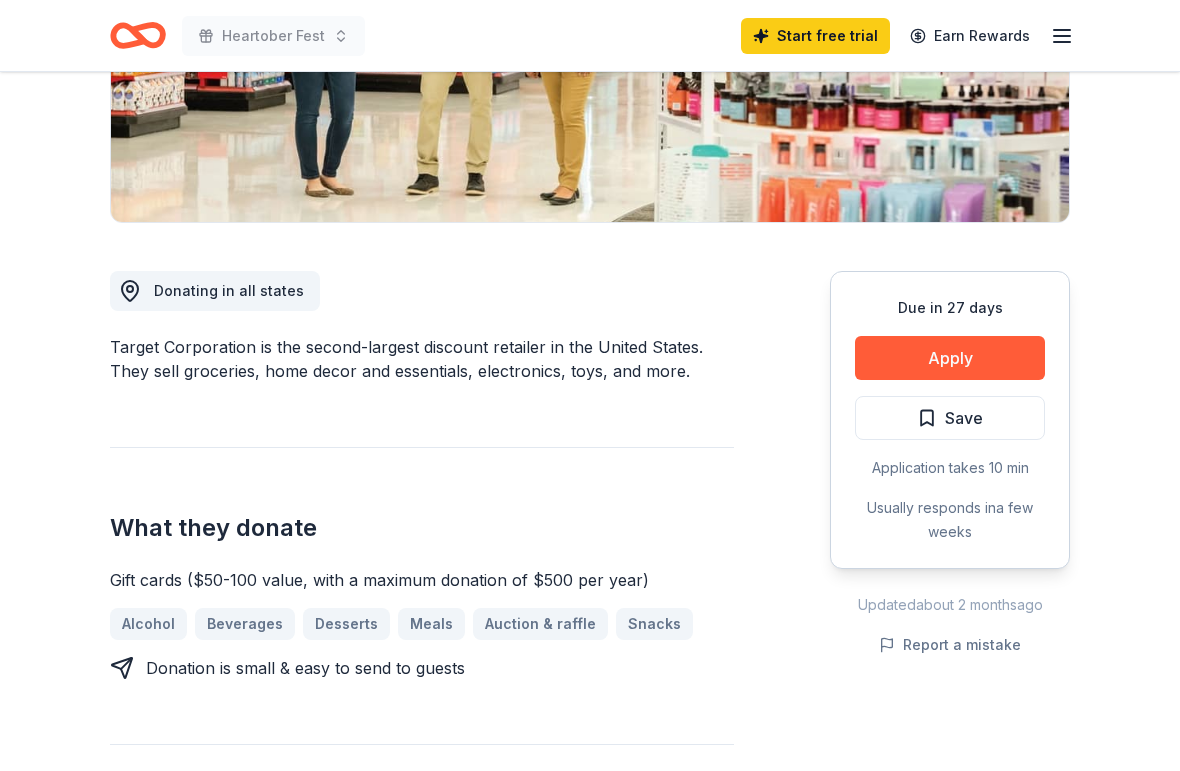 scroll, scrollTop: 386, scrollLeft: 0, axis: vertical 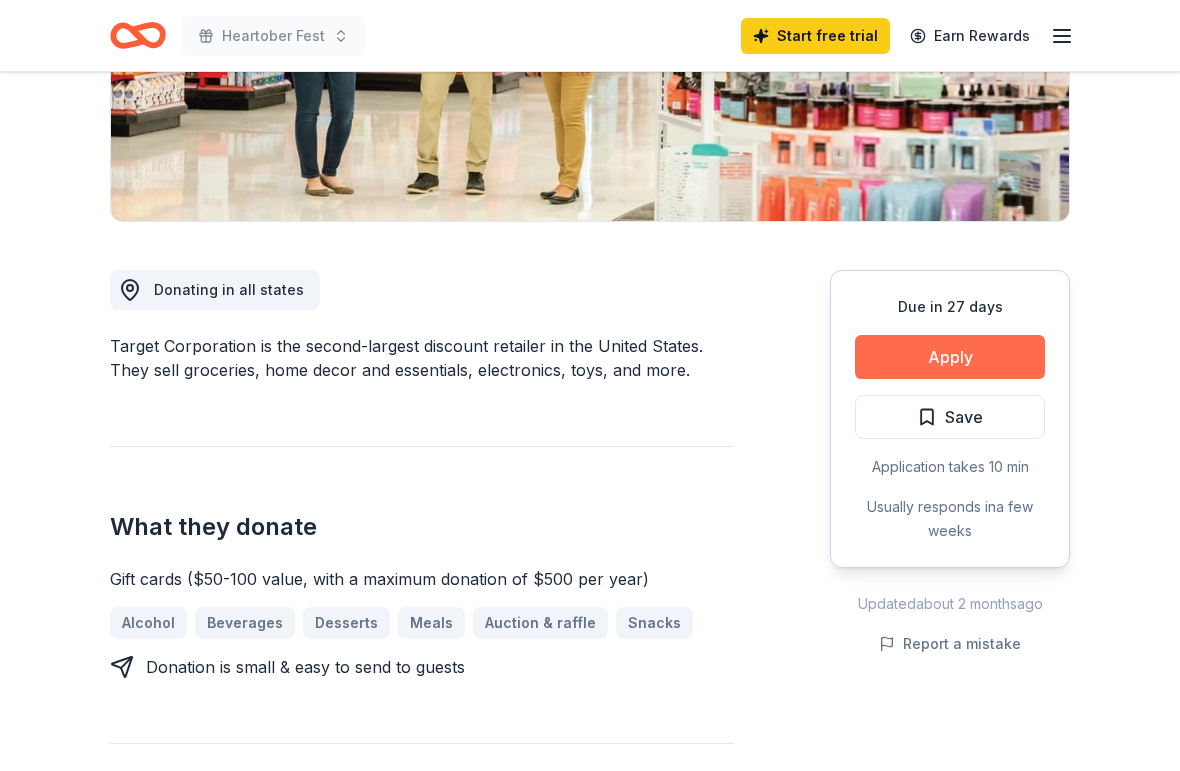 click on "Apply" at bounding box center [950, 357] 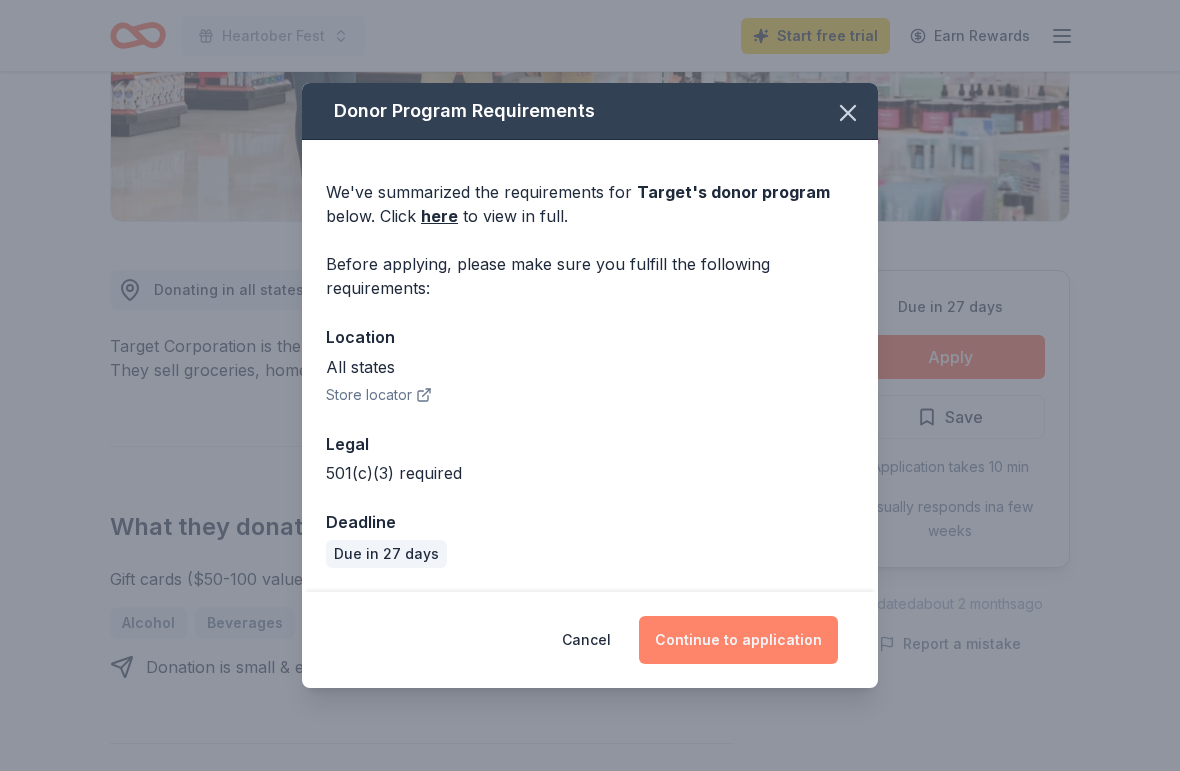 click on "Continue to application" at bounding box center [738, 640] 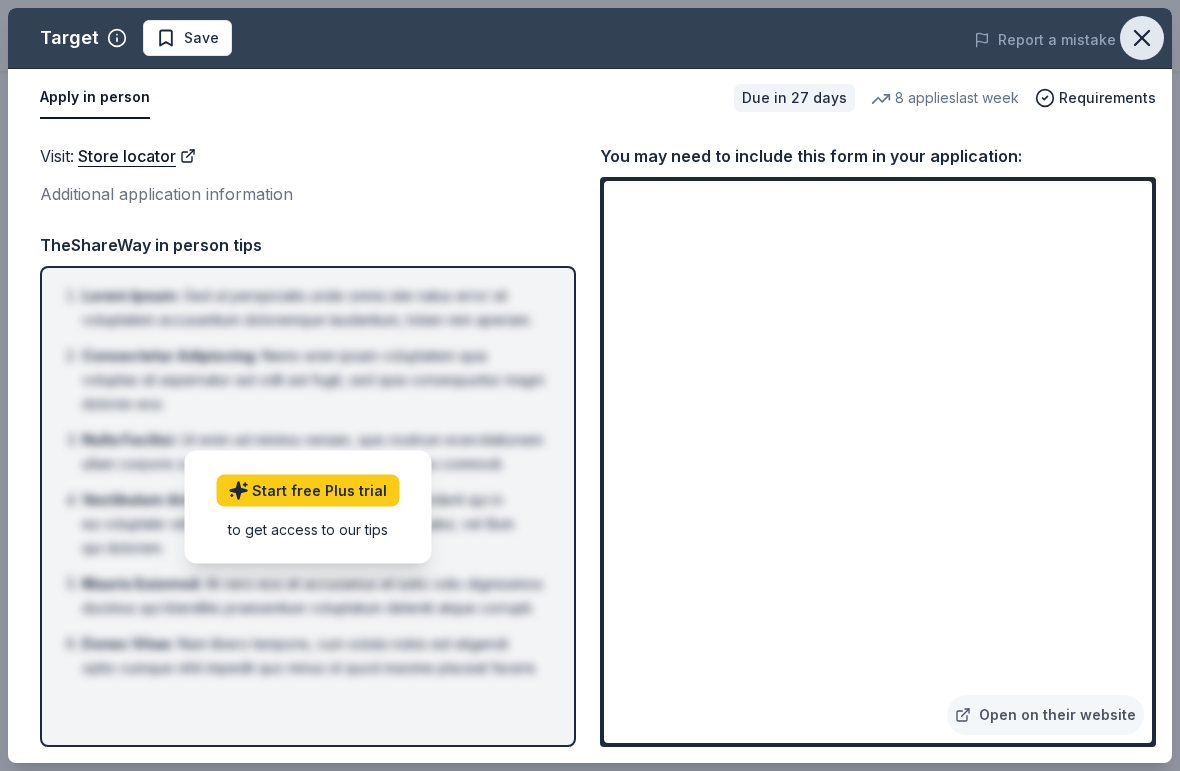 click 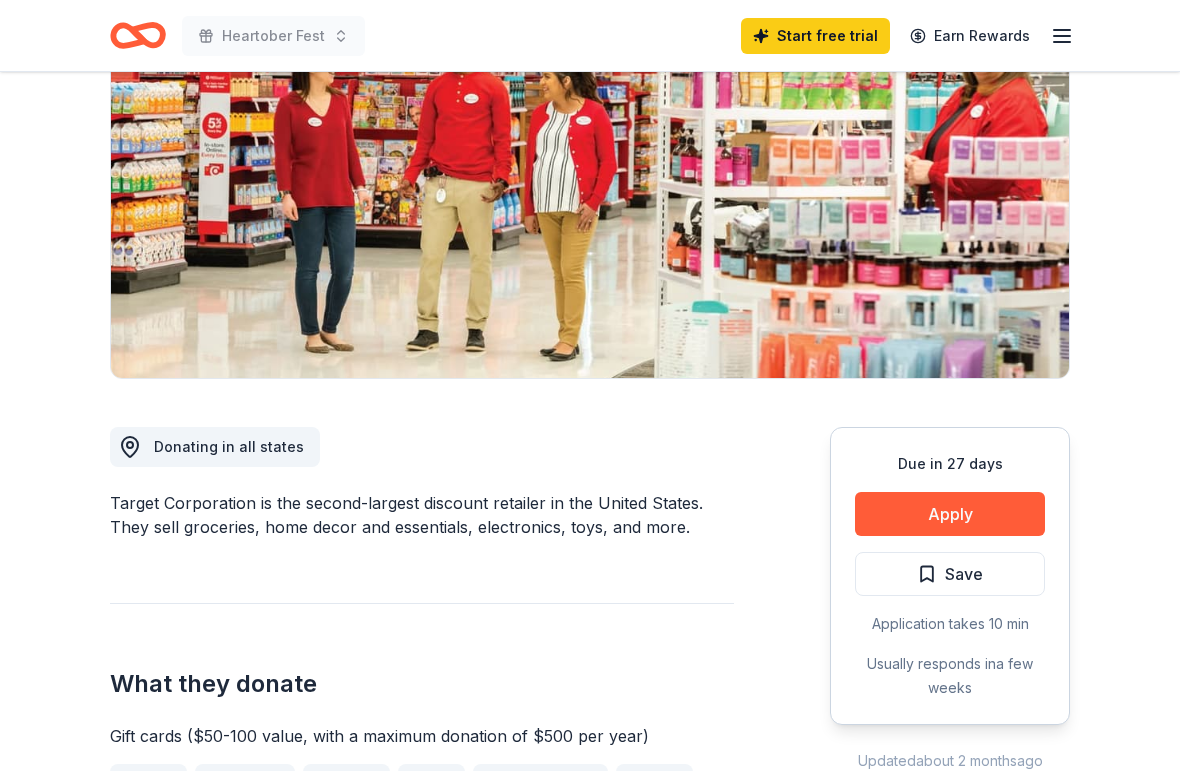 scroll, scrollTop: 0, scrollLeft: 0, axis: both 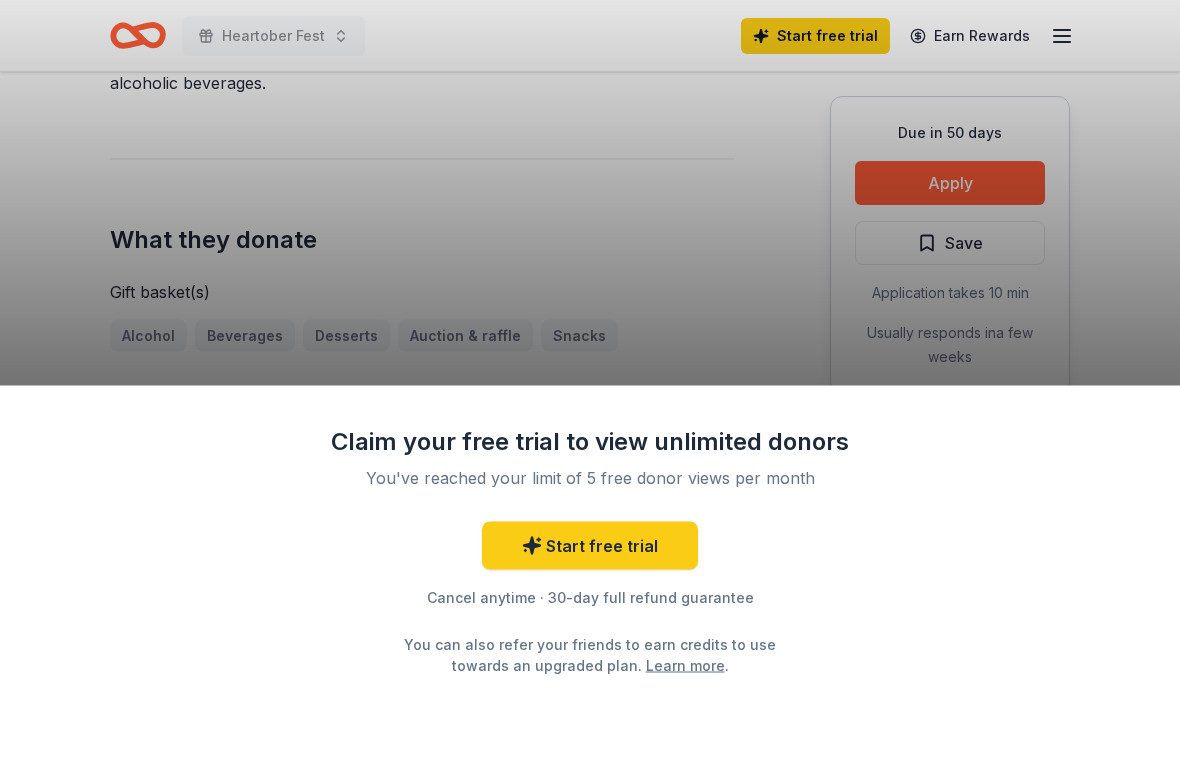 click on "Claim your free trial to view unlimited donors You've reached your limit of 5 free donor views per month Start free  trial Cancel anytime · 30-day full refund guarantee You can also refer your friends to earn credits to use towards an upgraded plan.   Learn more ." at bounding box center [590, 385] 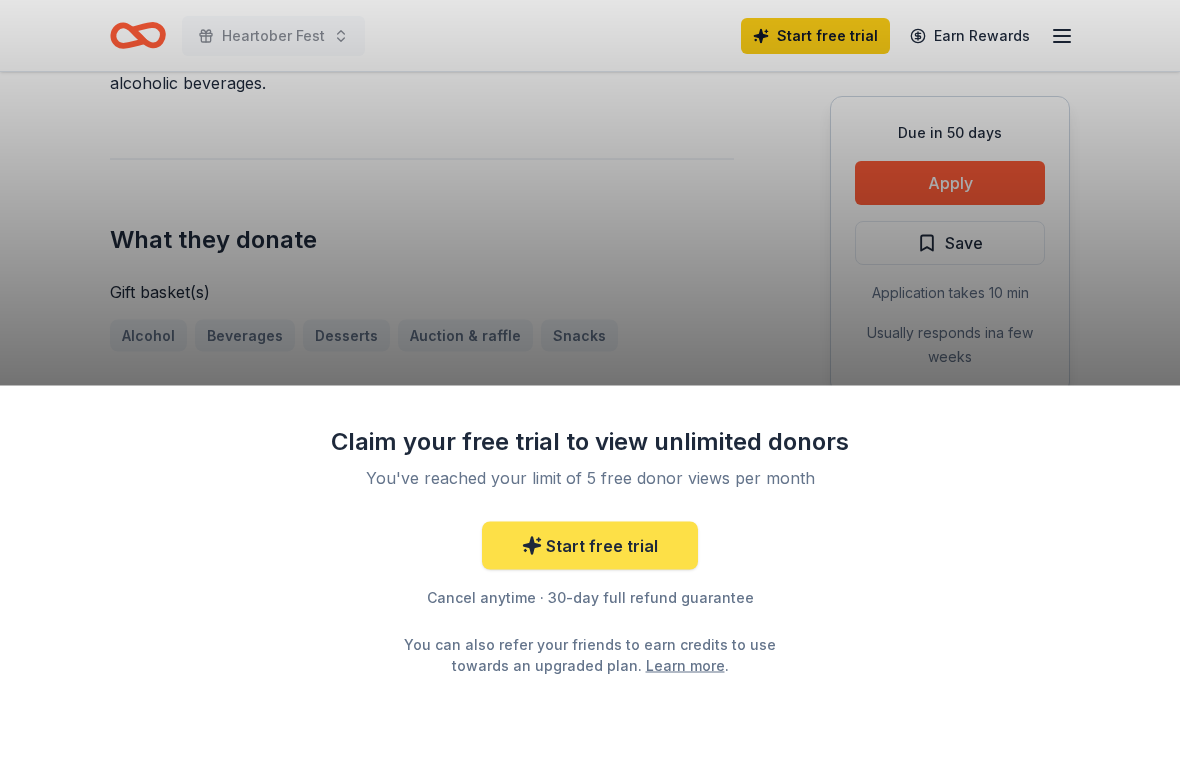 click on "Start free  trial" at bounding box center (590, 546) 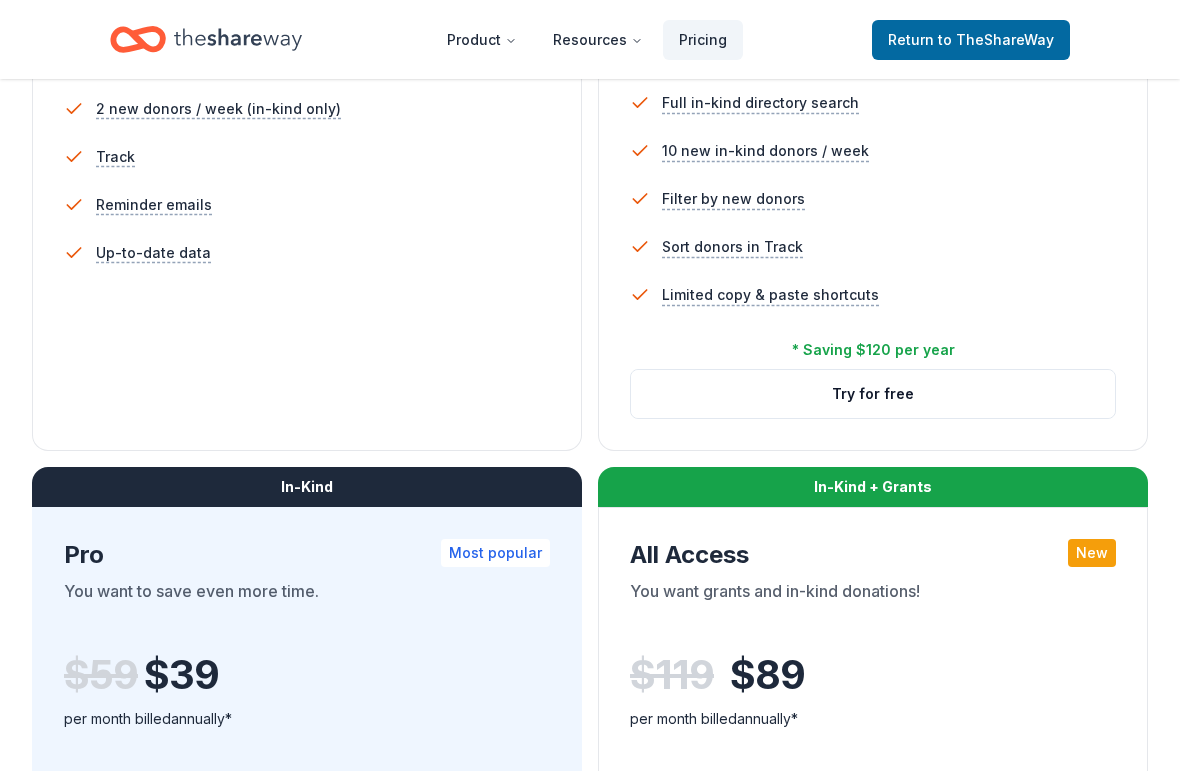 scroll, scrollTop: 0, scrollLeft: 0, axis: both 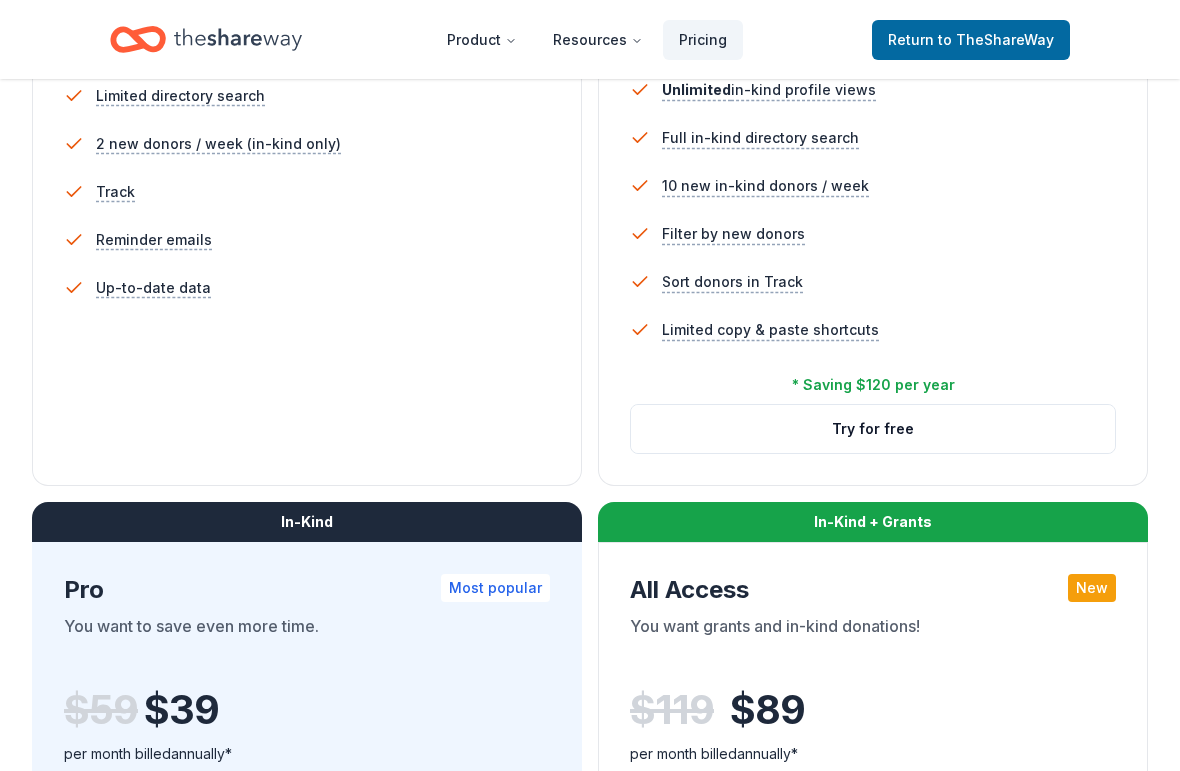 click on "5 profile views / month Limited directory search 2 new donors / week (in-kind only) Track Reminder emails Up-to-date data" at bounding box center [307, 206] 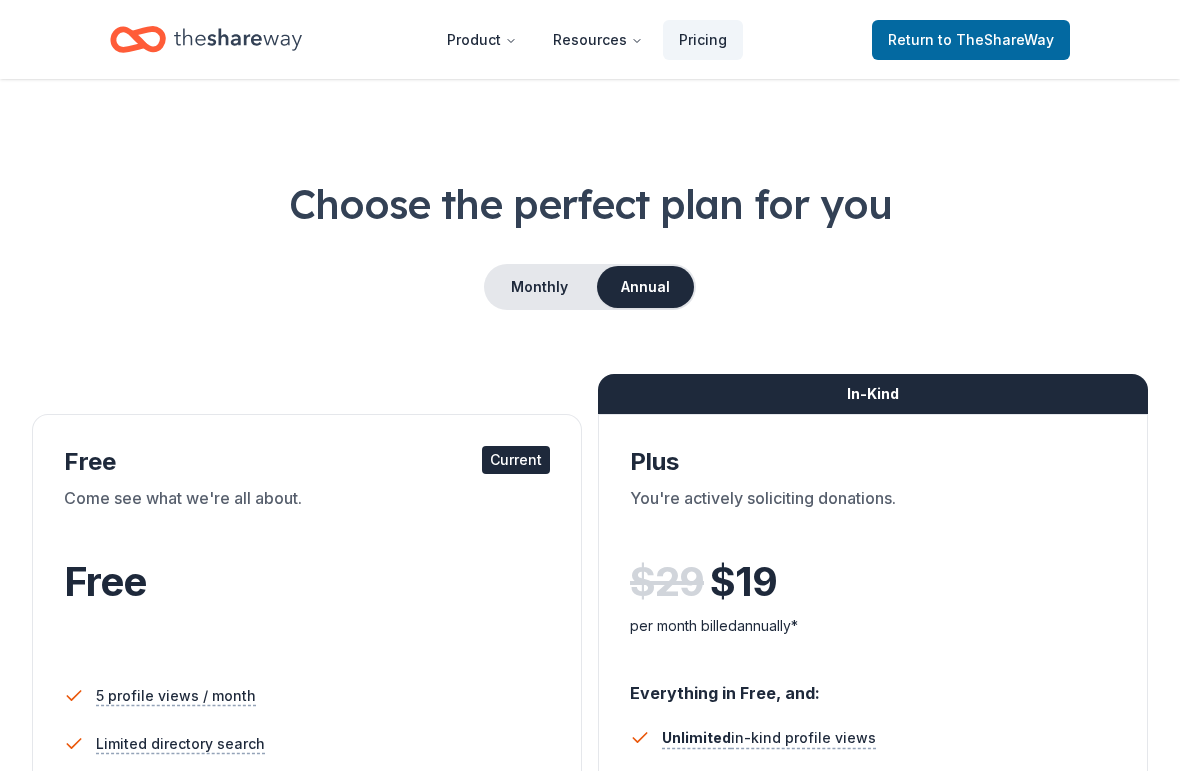 scroll, scrollTop: 0, scrollLeft: 0, axis: both 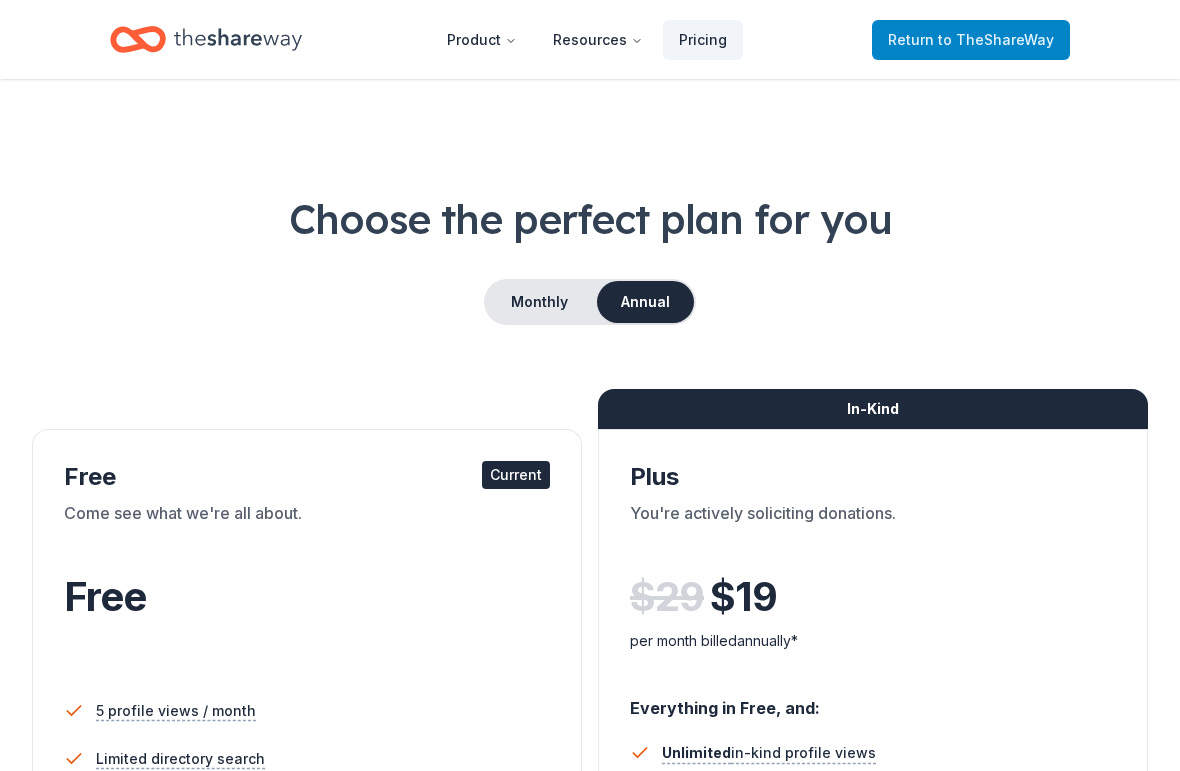 click on "to TheShareWay" at bounding box center [996, 39] 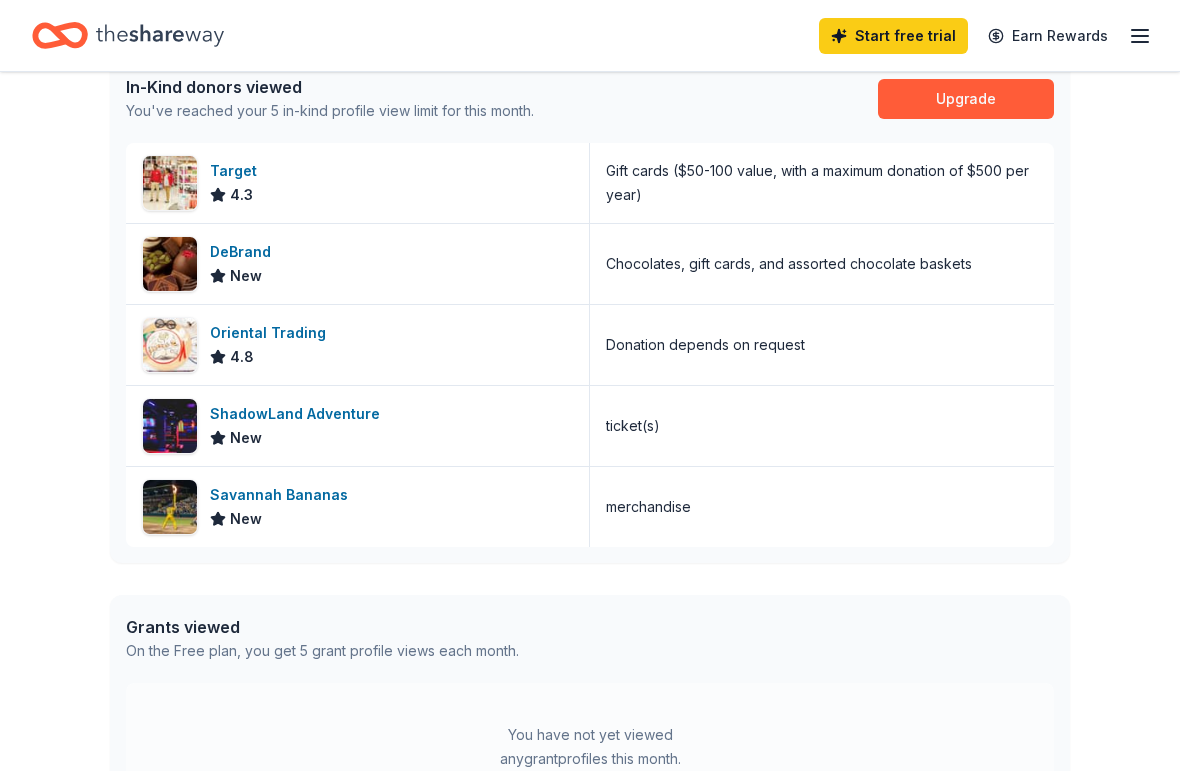 scroll, scrollTop: 506, scrollLeft: 0, axis: vertical 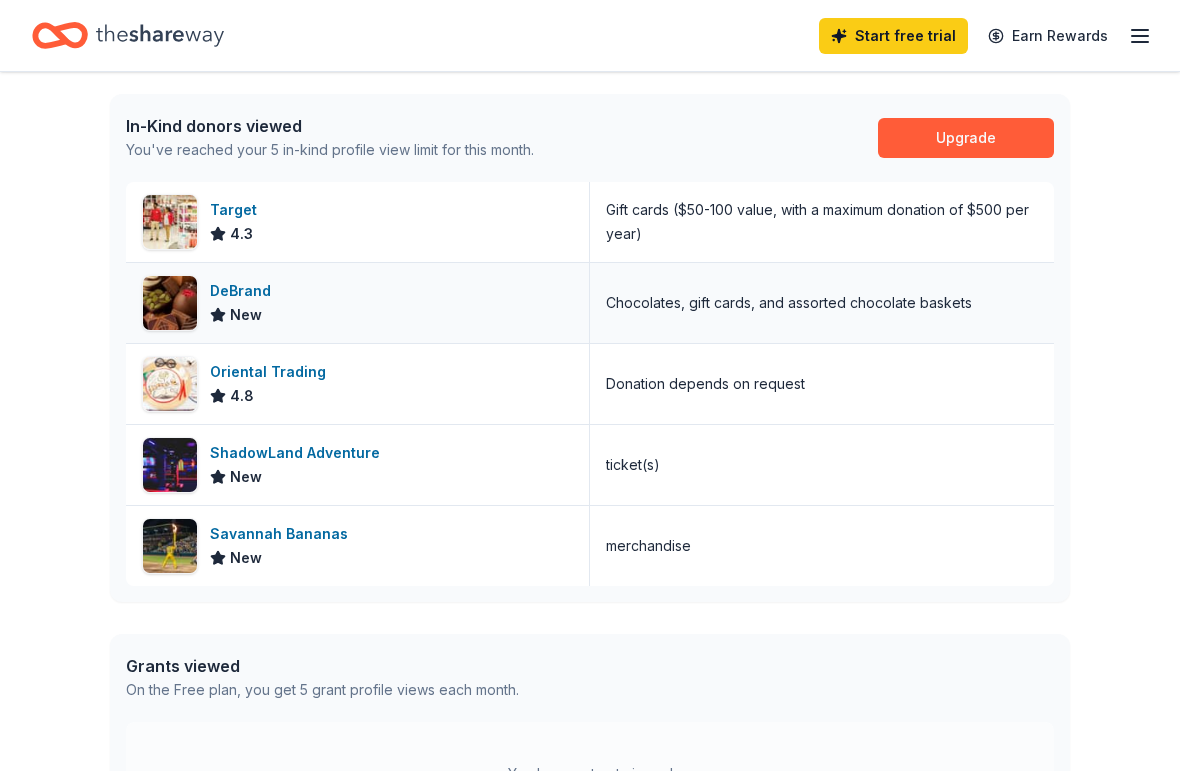 click on "DeBrand" at bounding box center (244, 291) 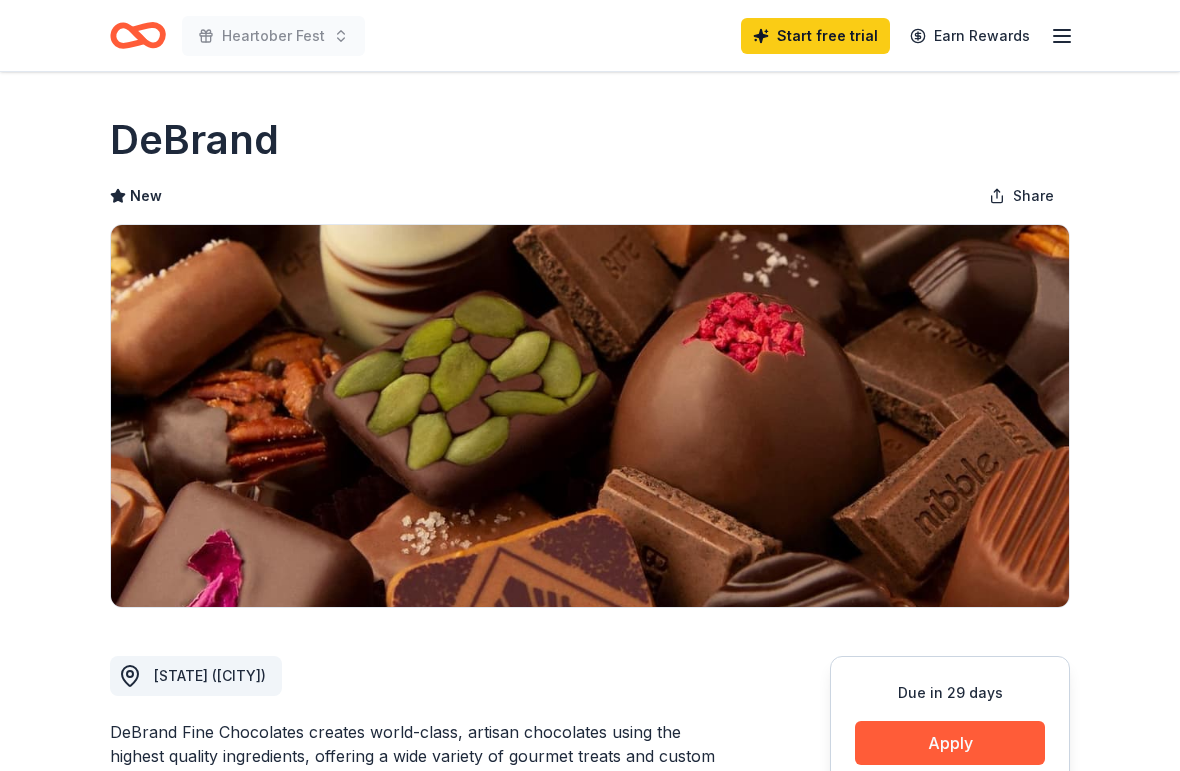 scroll, scrollTop: 0, scrollLeft: 0, axis: both 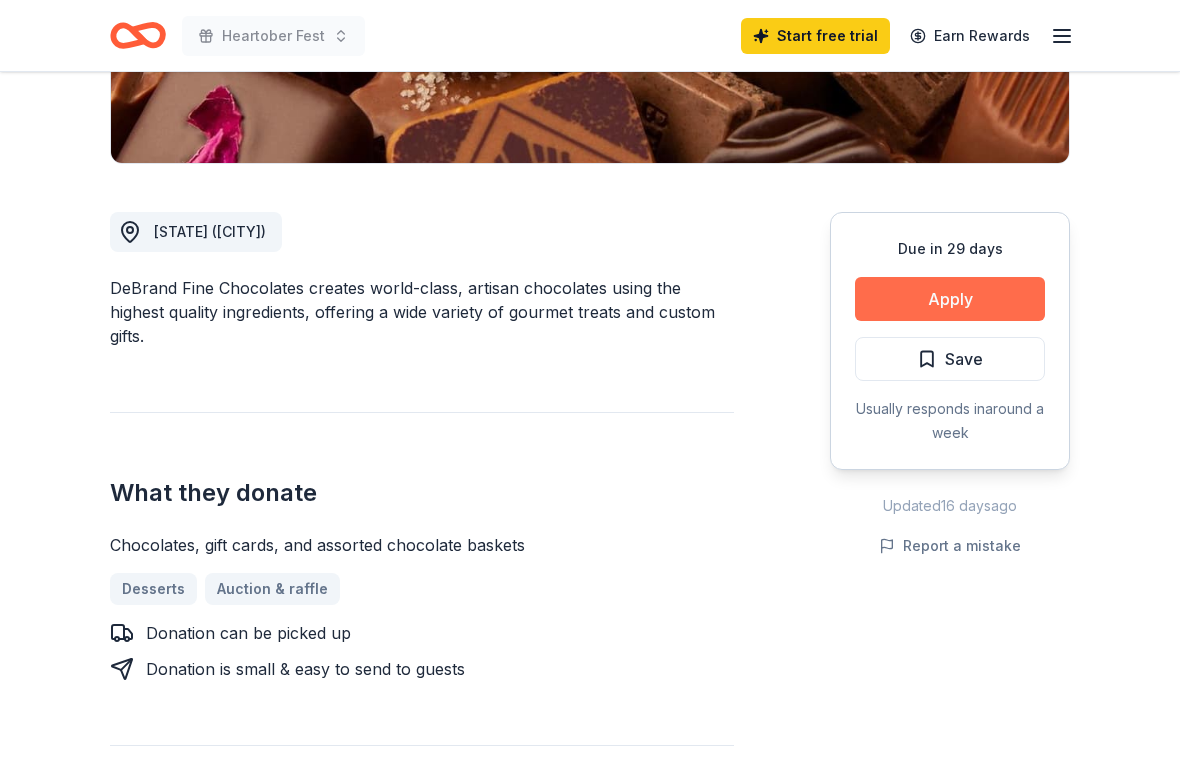 click on "Apply" at bounding box center (950, 300) 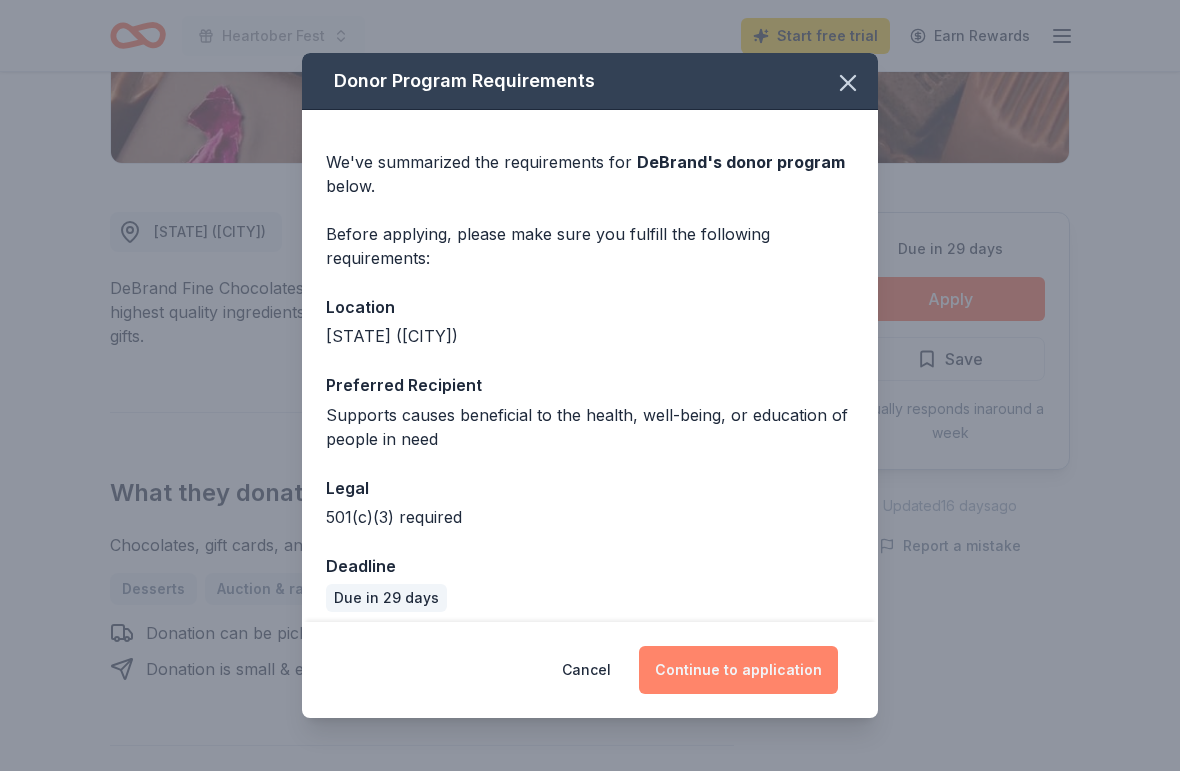 click on "Continue to application" at bounding box center (738, 670) 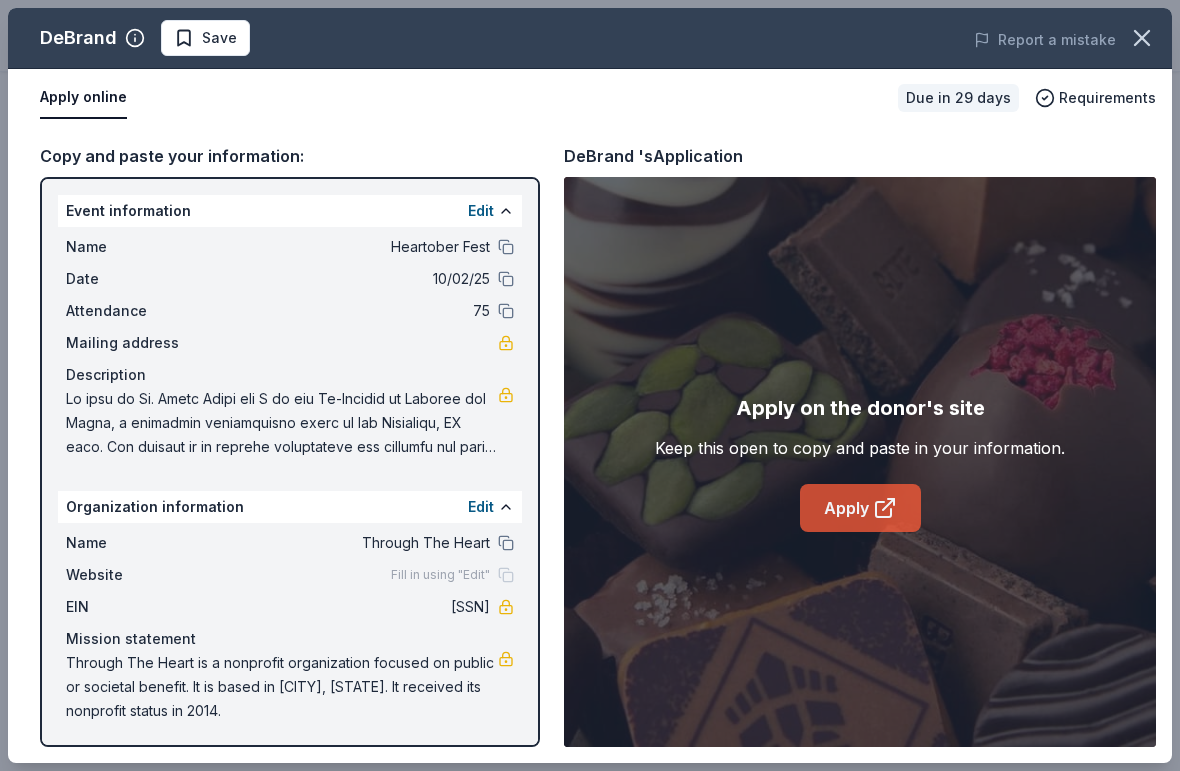 click on "Apply" at bounding box center [860, 508] 